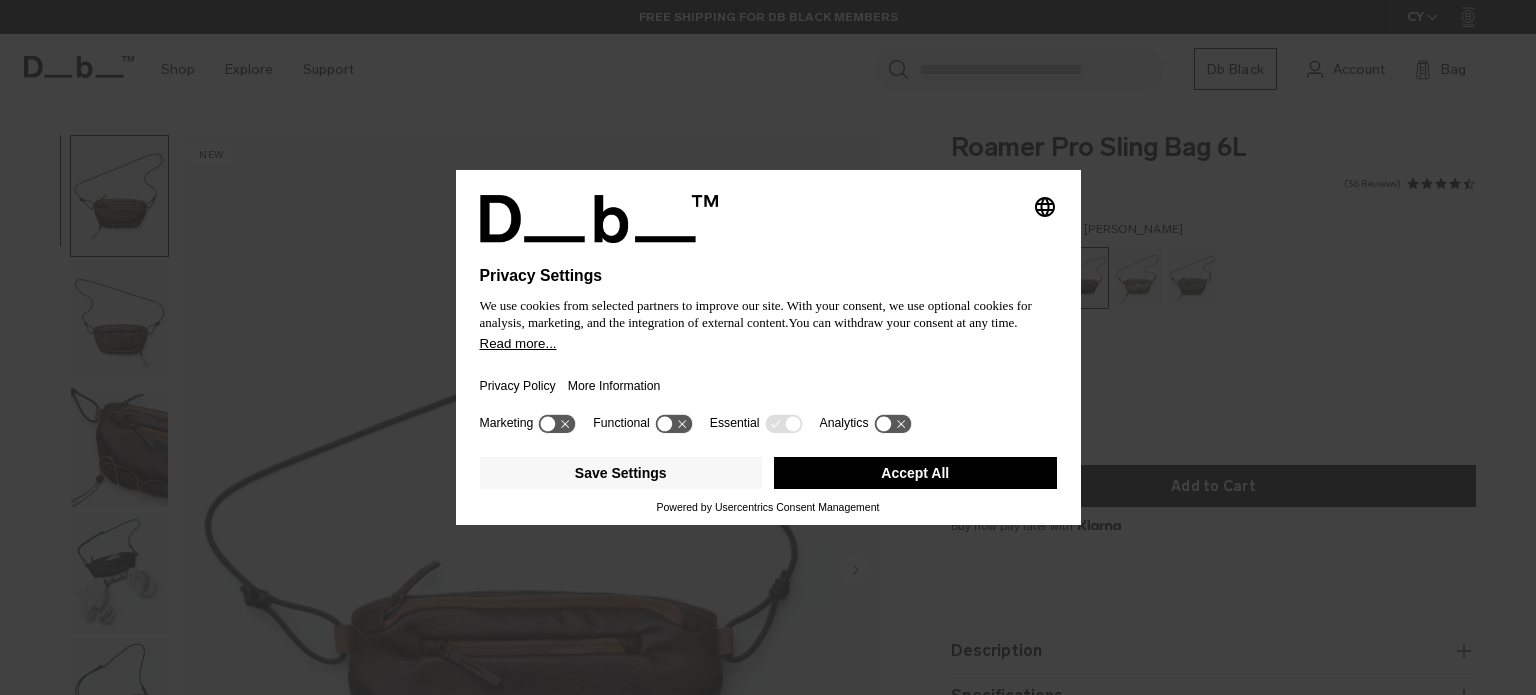scroll, scrollTop: 0, scrollLeft: 0, axis: both 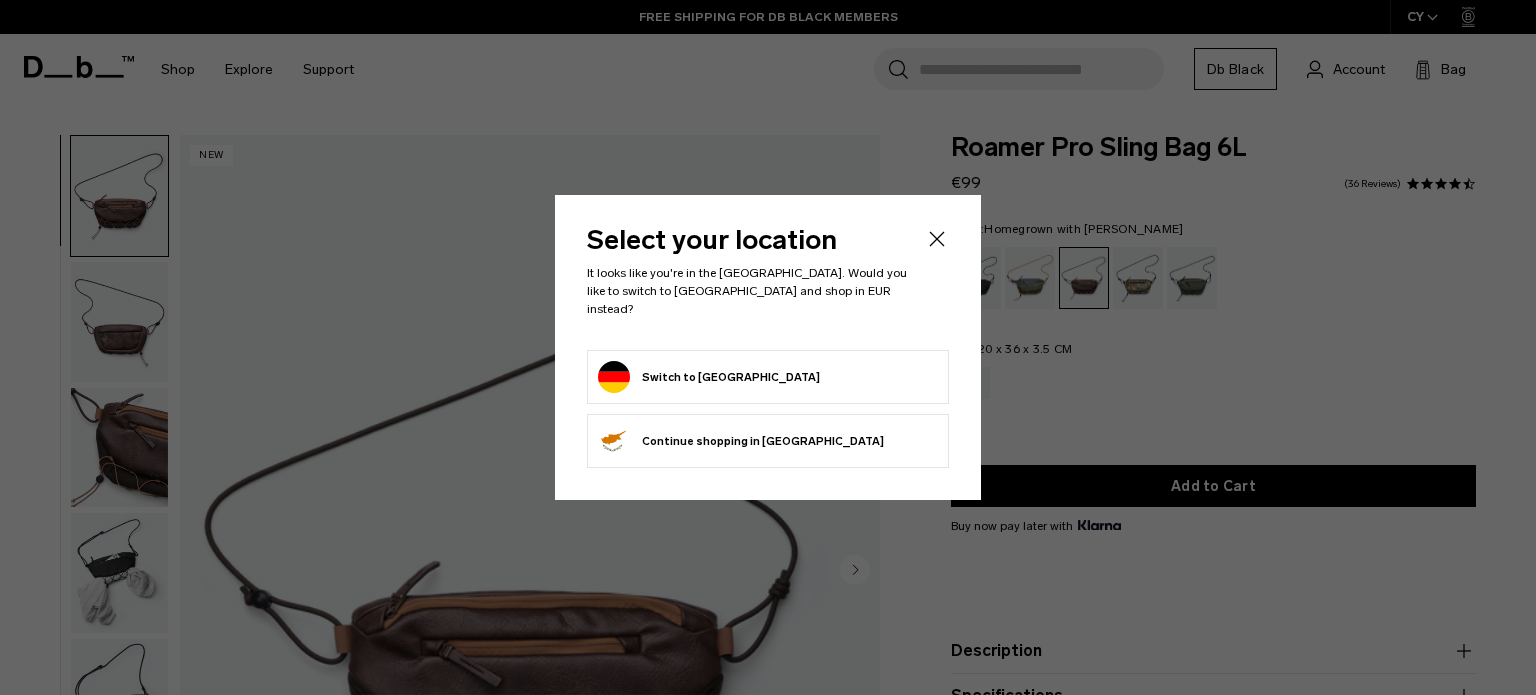 click on "Switch to Germany" at bounding box center [768, 377] 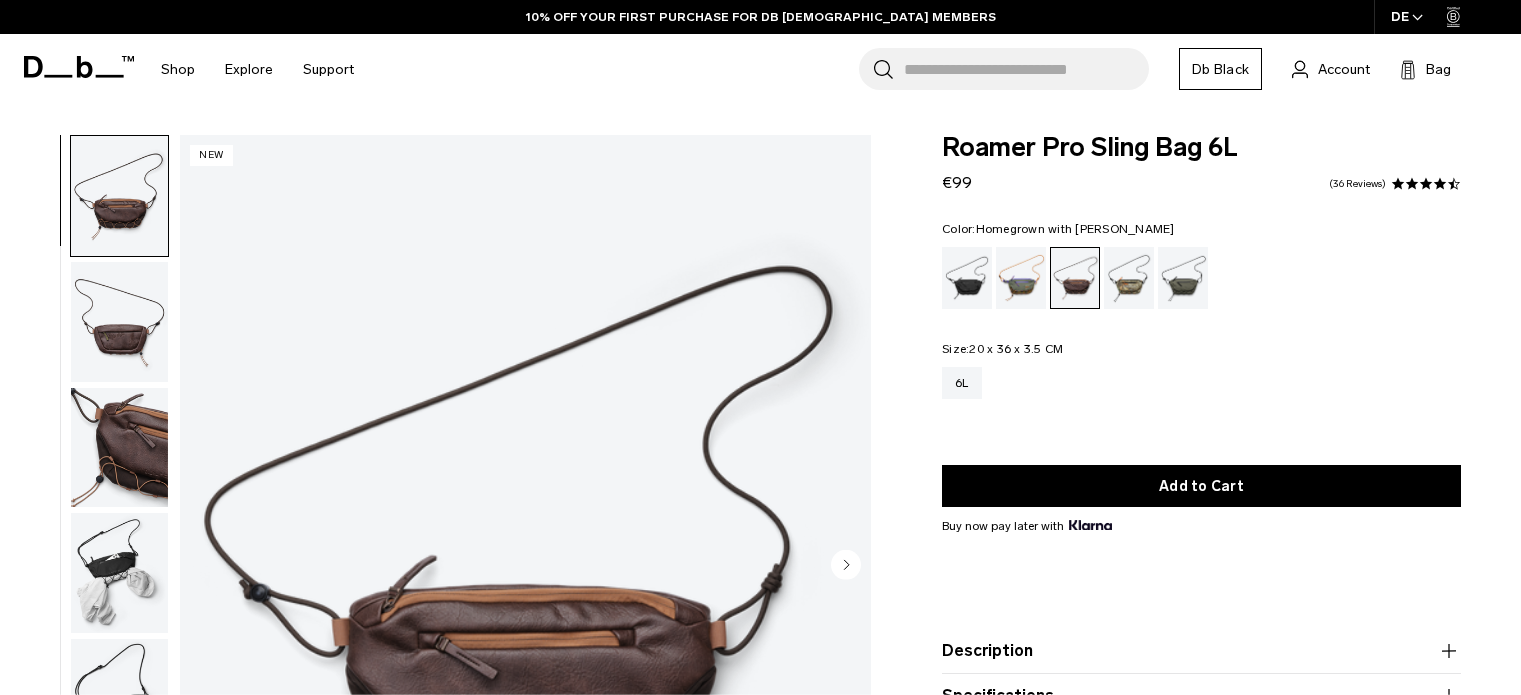 scroll, scrollTop: 0, scrollLeft: 0, axis: both 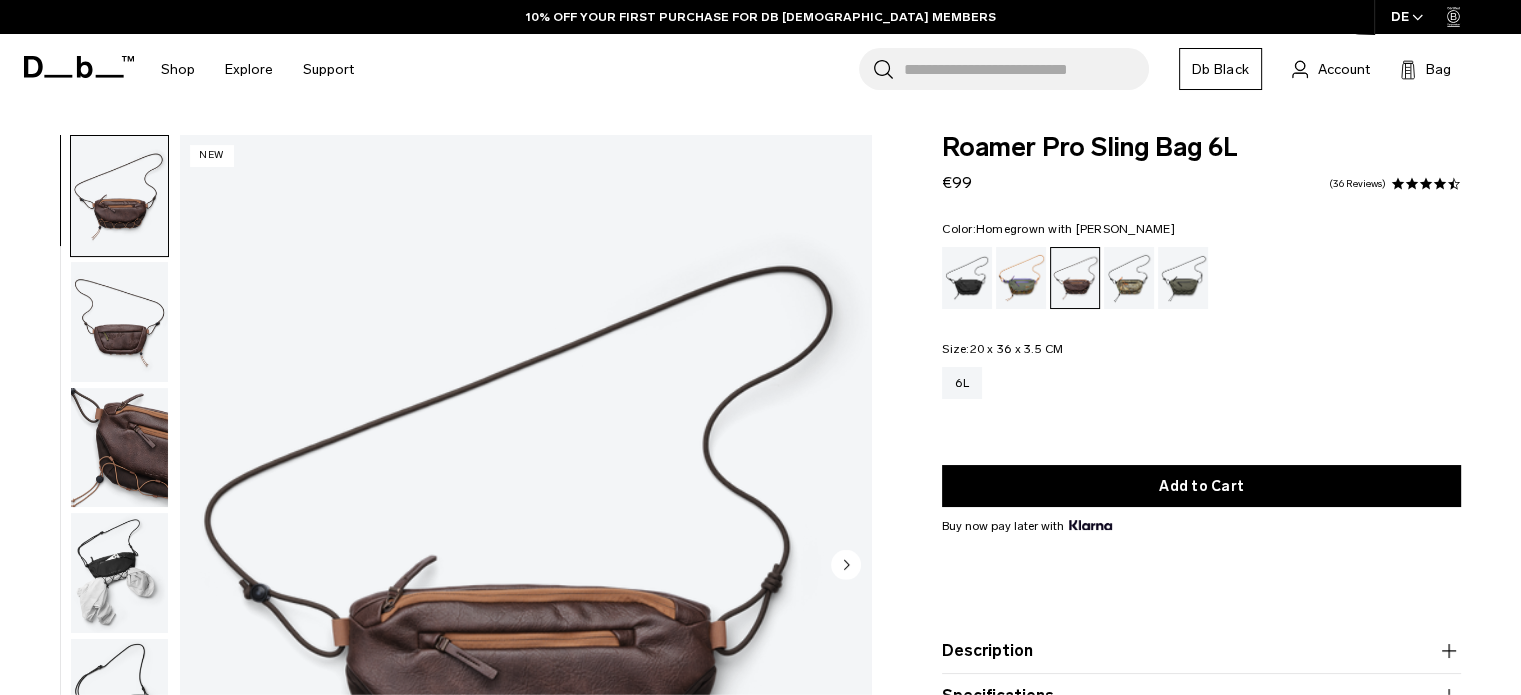 click at bounding box center (525, 566) 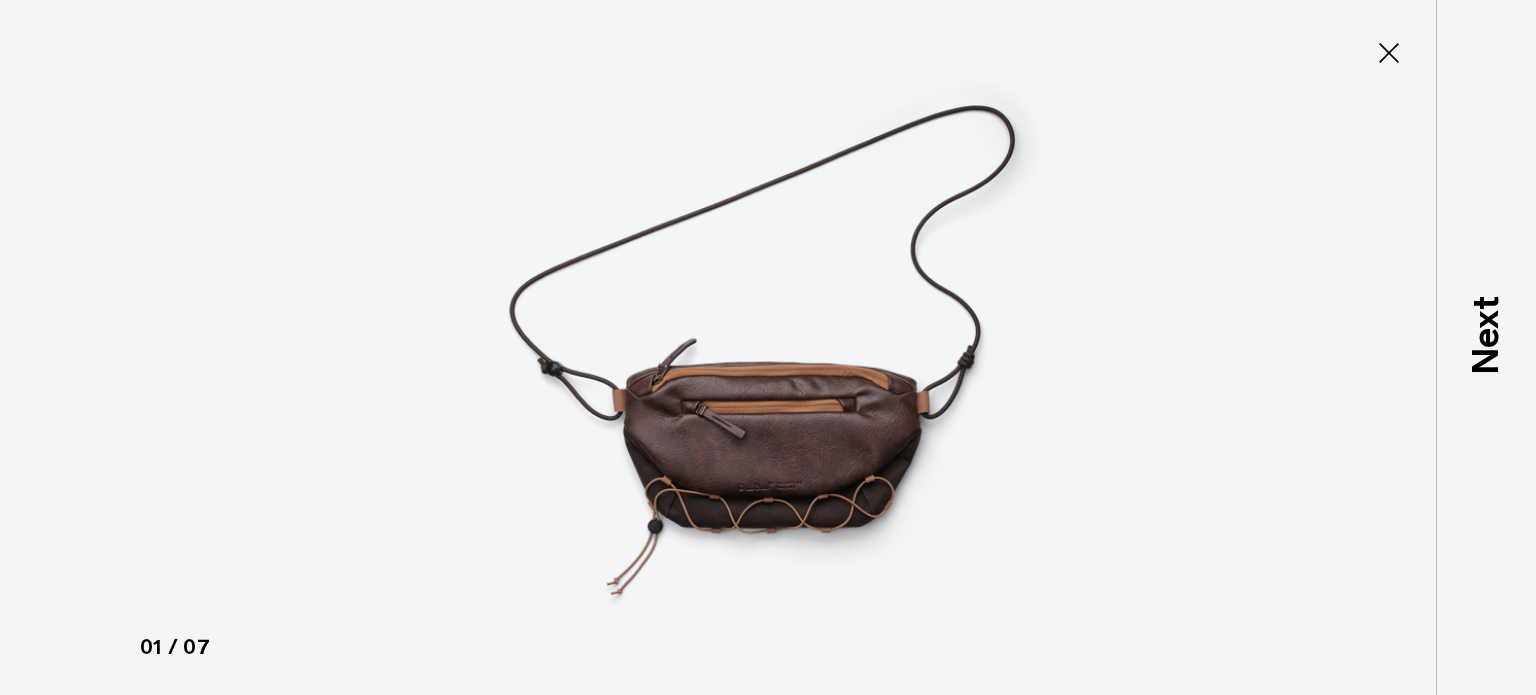 click 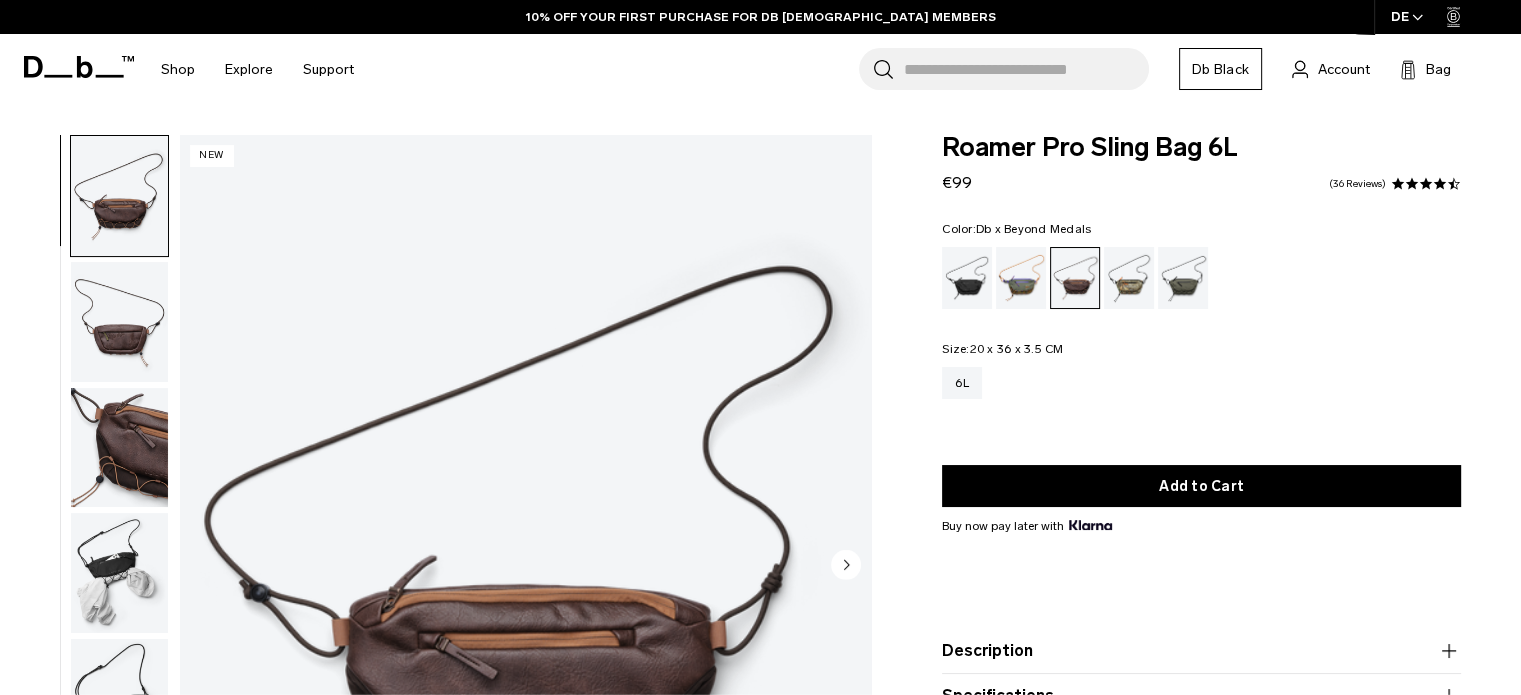 click at bounding box center [1129, 278] 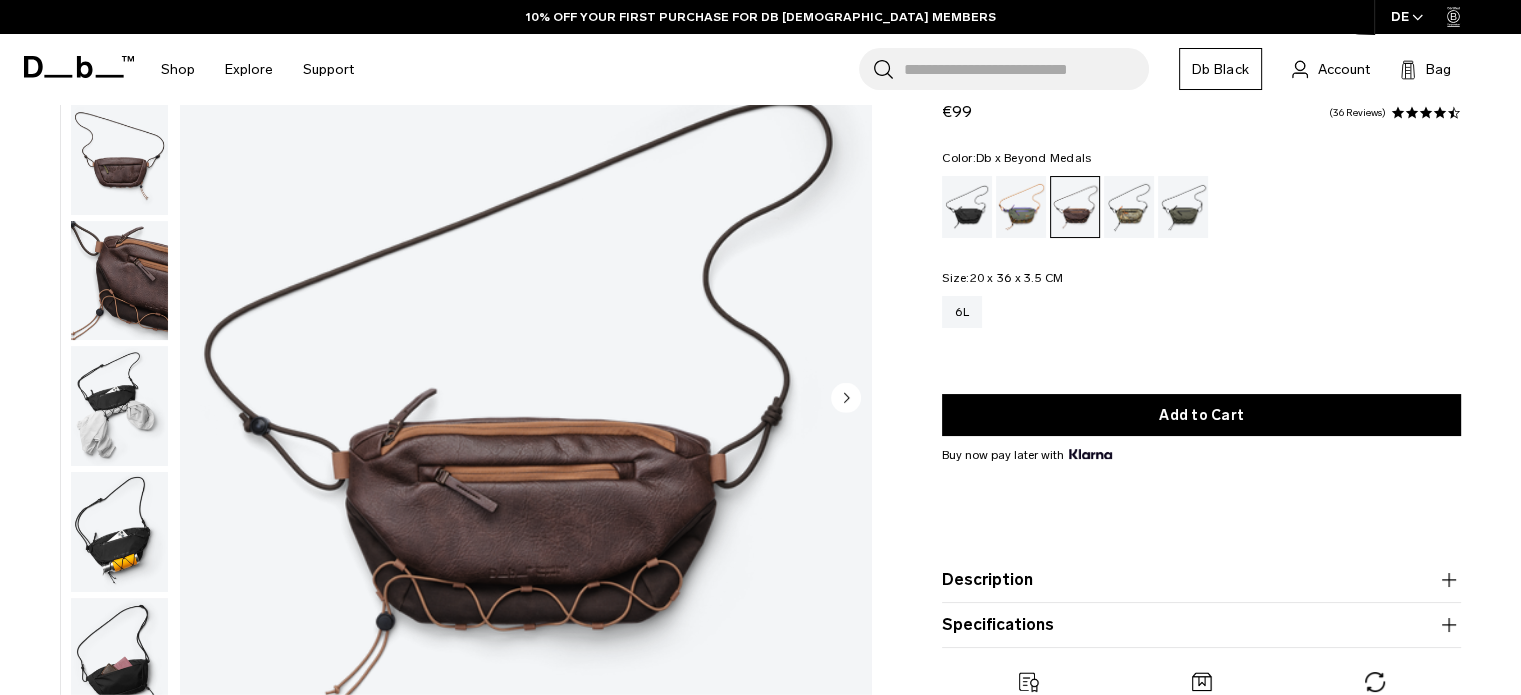 scroll, scrollTop: 171, scrollLeft: 0, axis: vertical 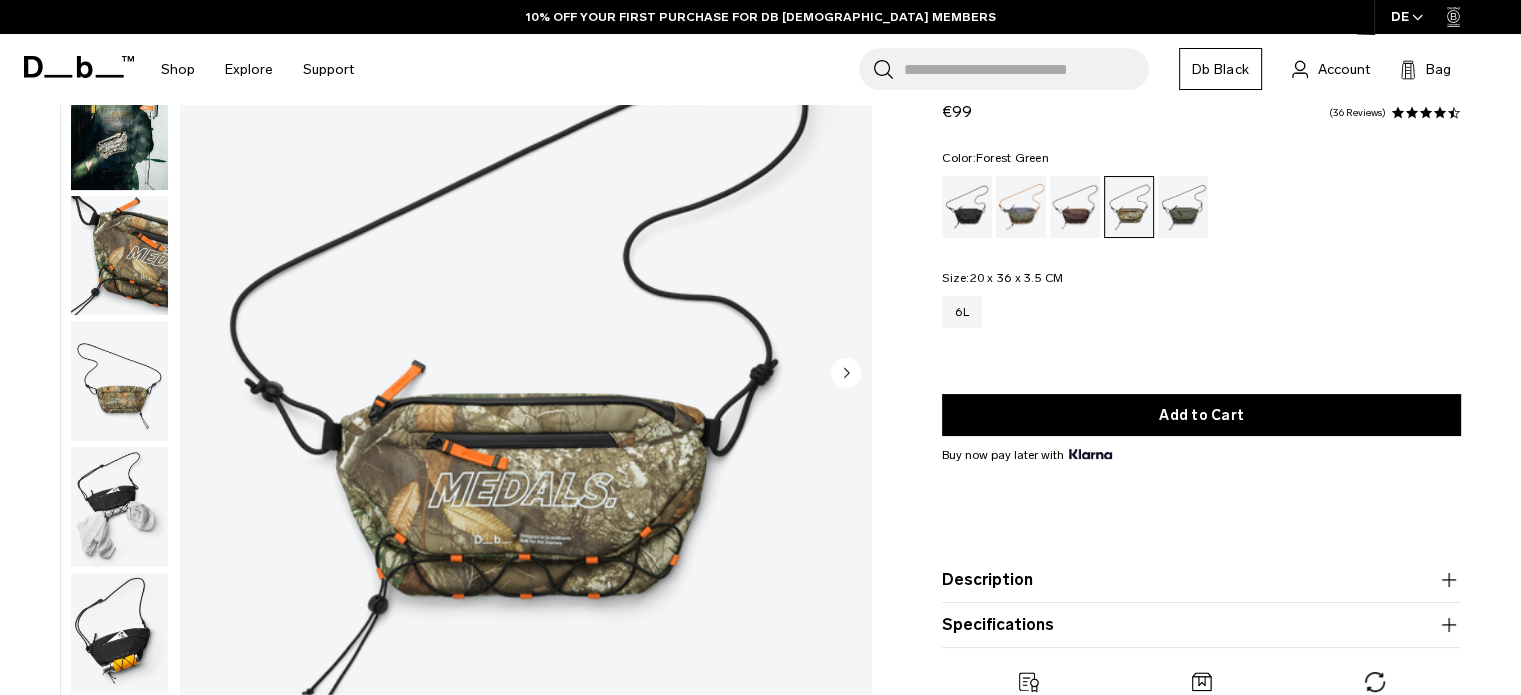 drag, startPoint x: 0, startPoint y: 0, endPoint x: 1192, endPoint y: 198, distance: 1208.3328 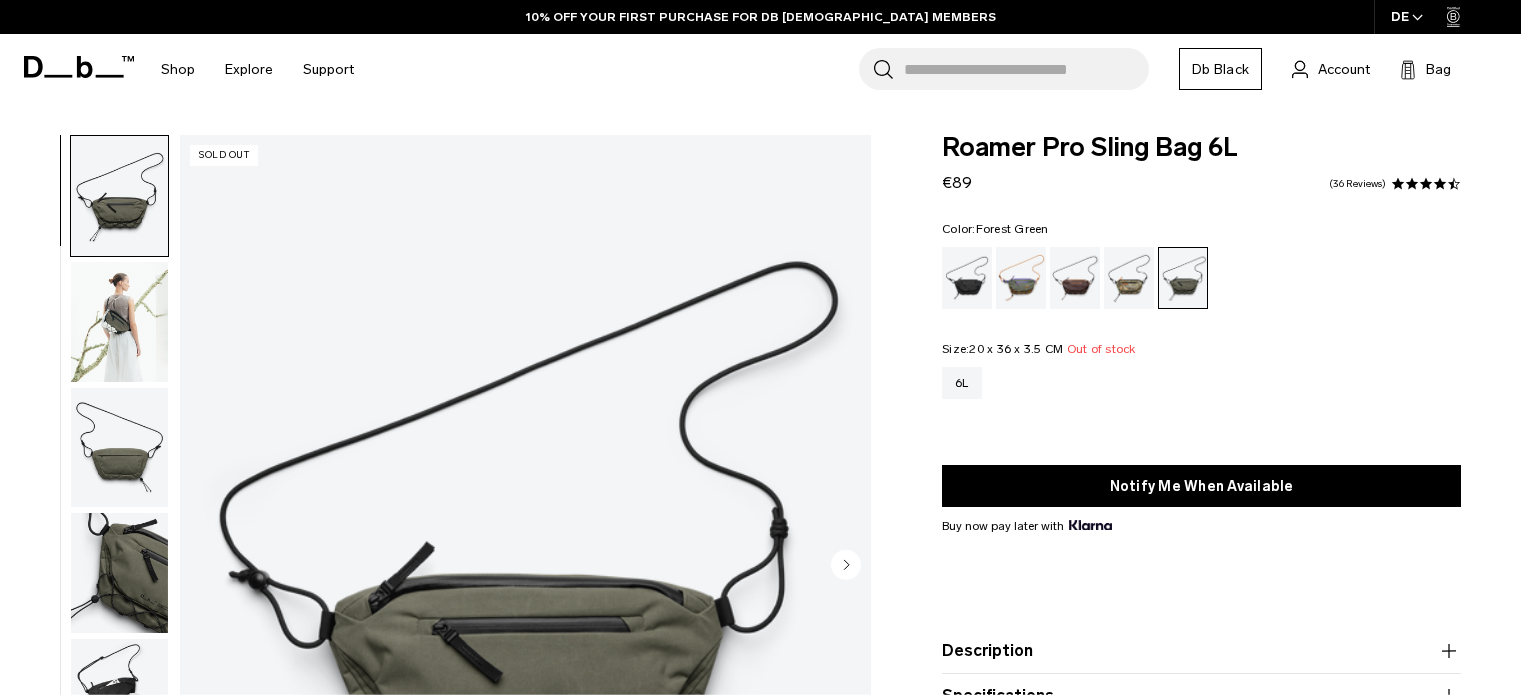 scroll, scrollTop: 200, scrollLeft: 0, axis: vertical 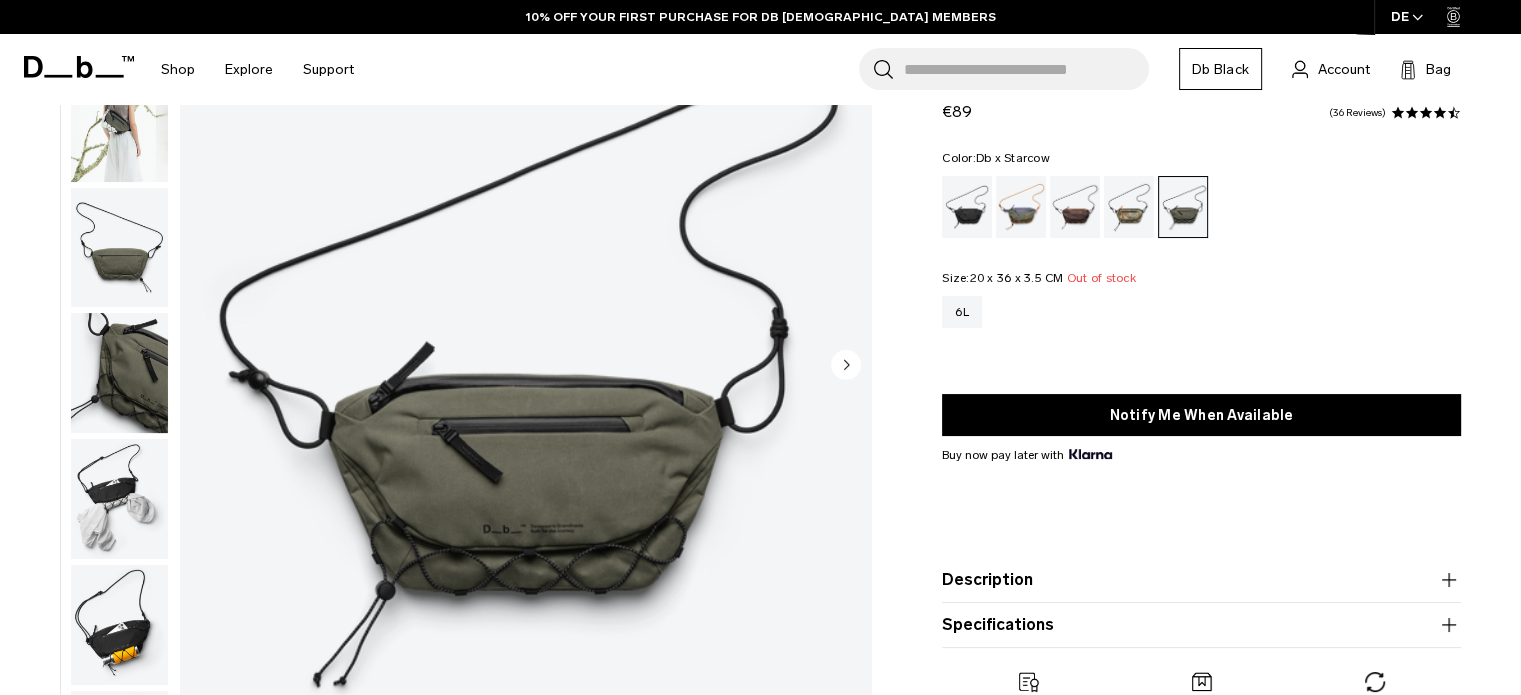 click at bounding box center [1021, 207] 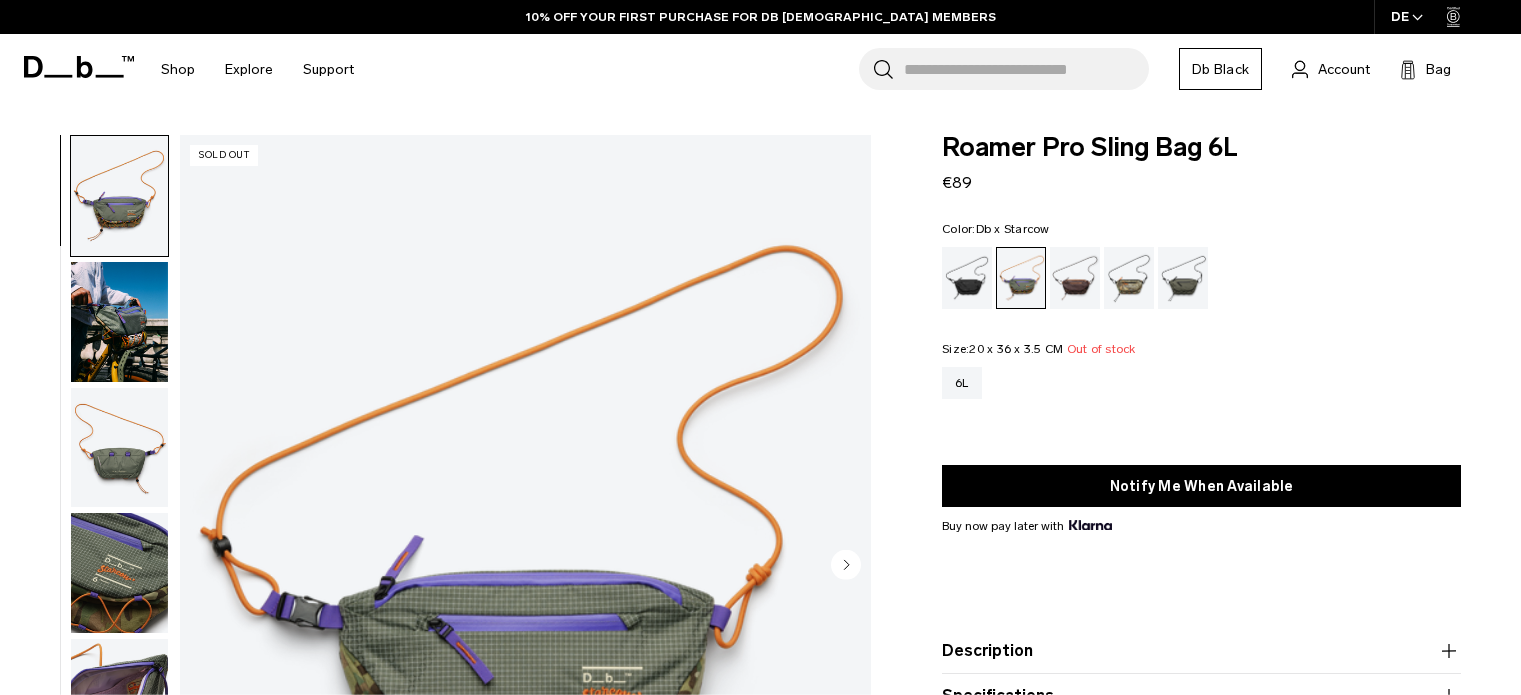 scroll, scrollTop: 0, scrollLeft: 0, axis: both 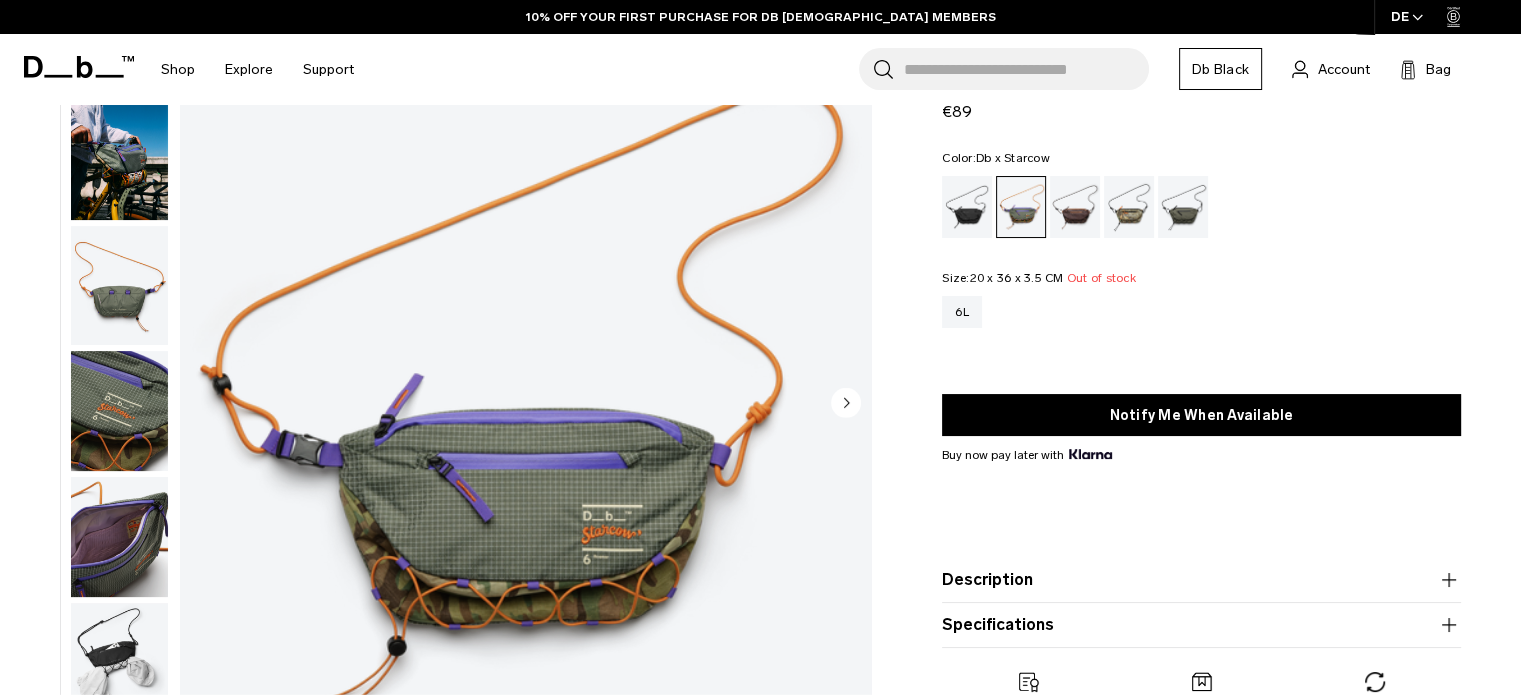 click 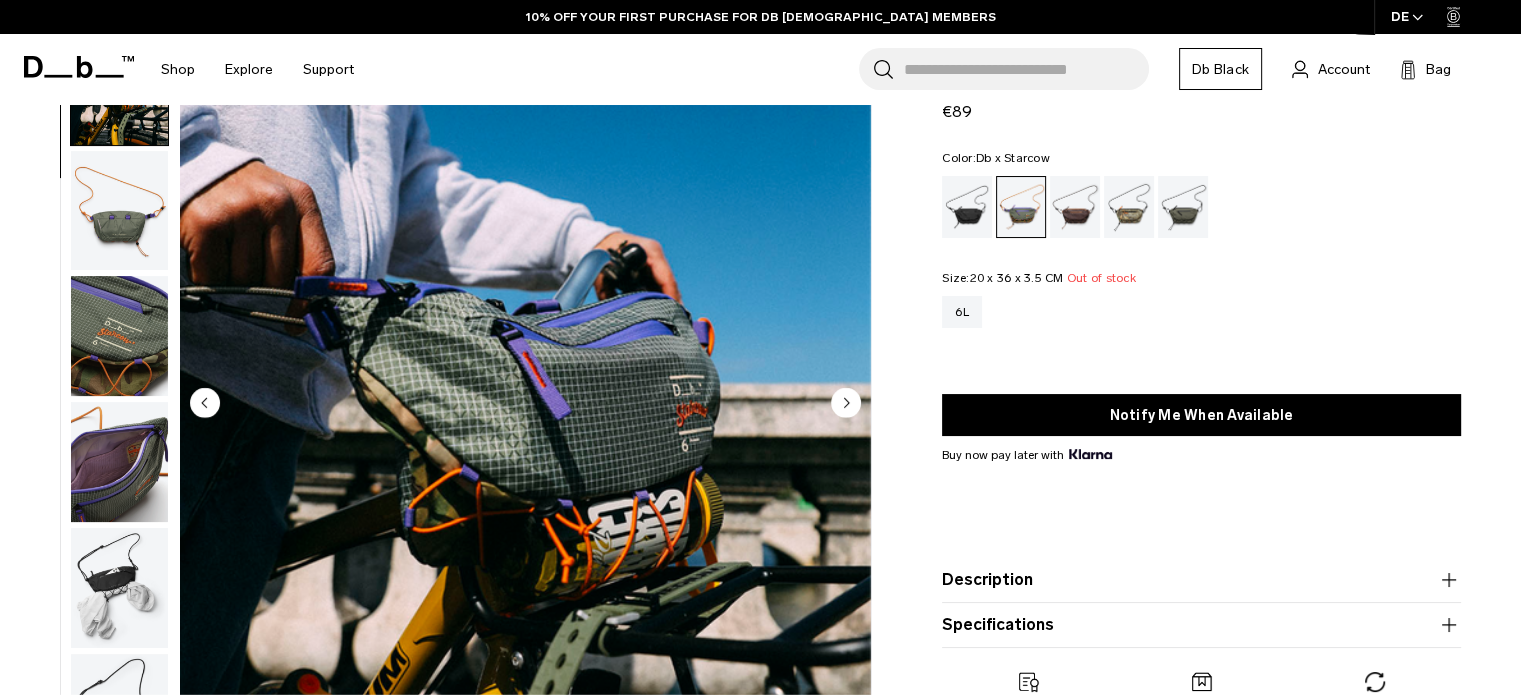 scroll, scrollTop: 126, scrollLeft: 0, axis: vertical 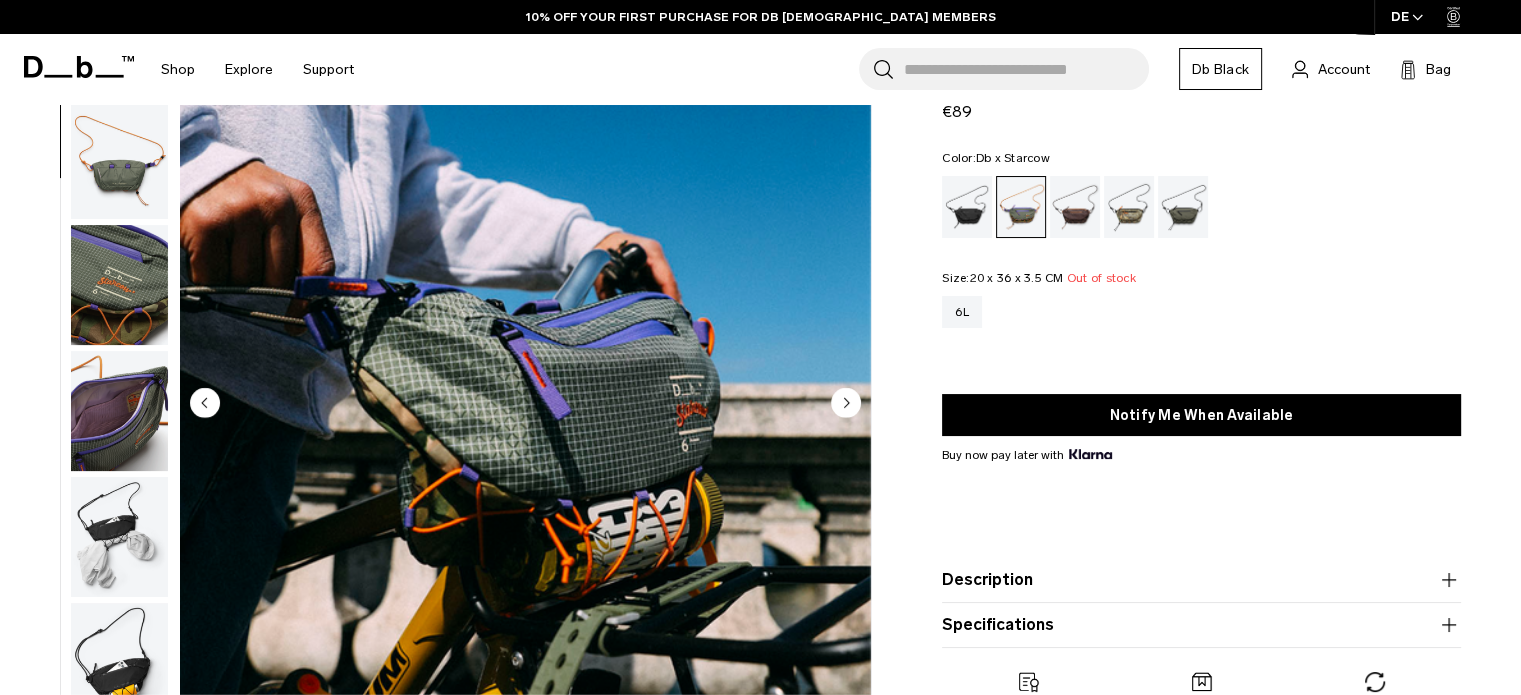 click on "02 / 09
Sold Out" at bounding box center (525, 404) 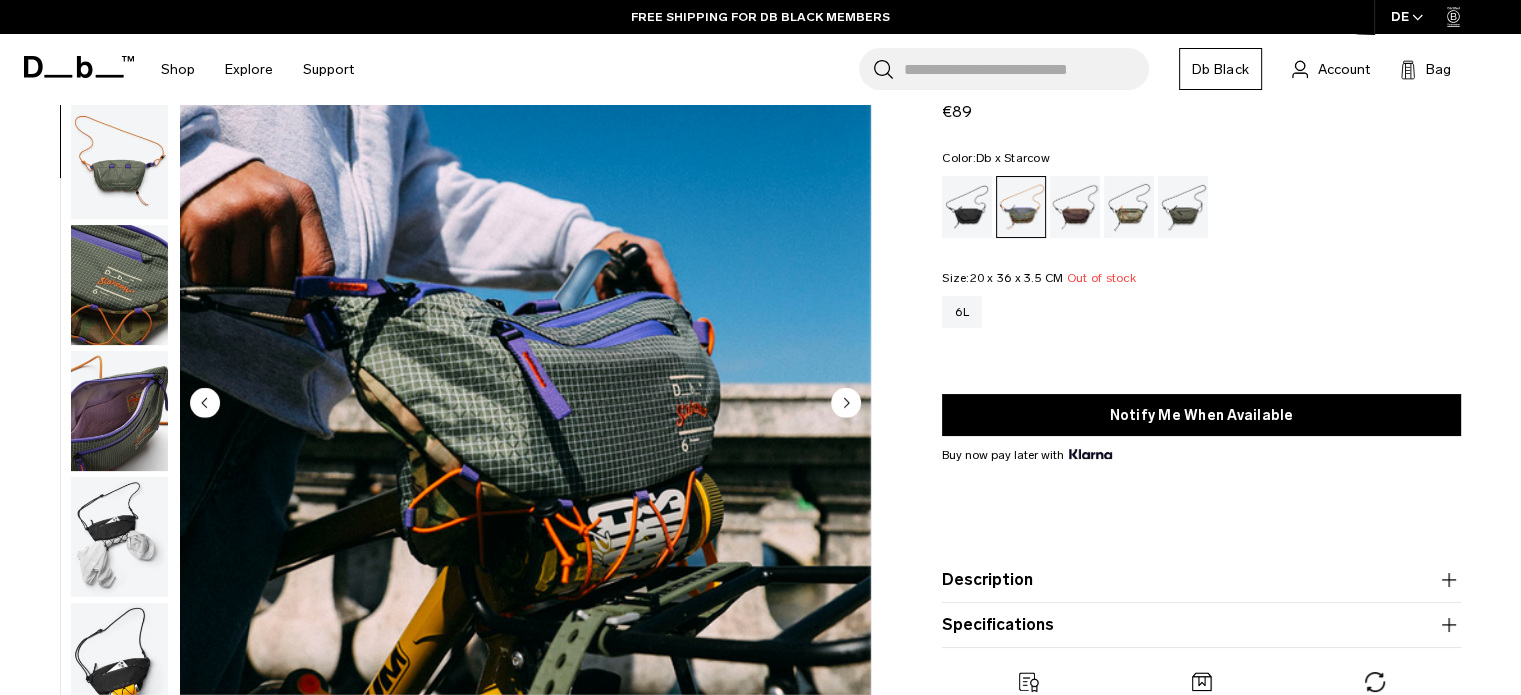 click 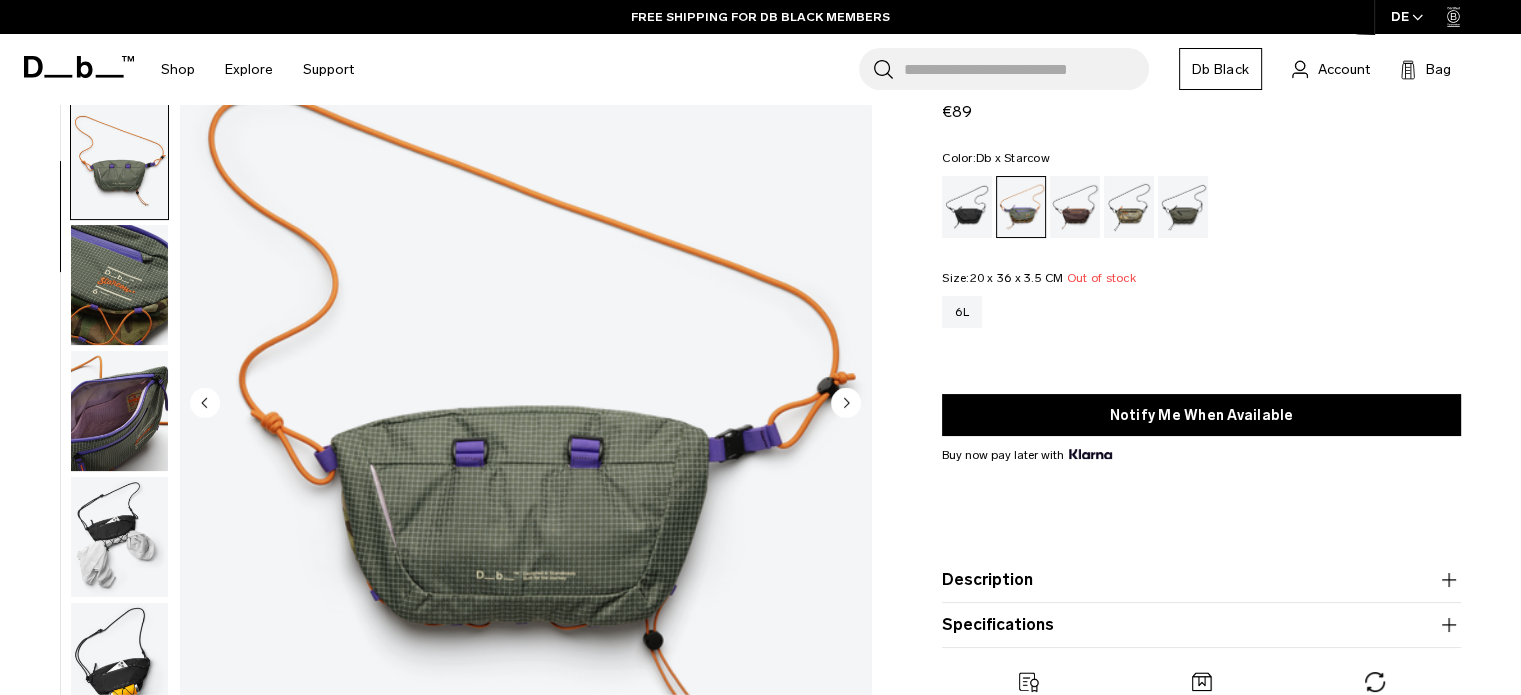 scroll, scrollTop: 252, scrollLeft: 0, axis: vertical 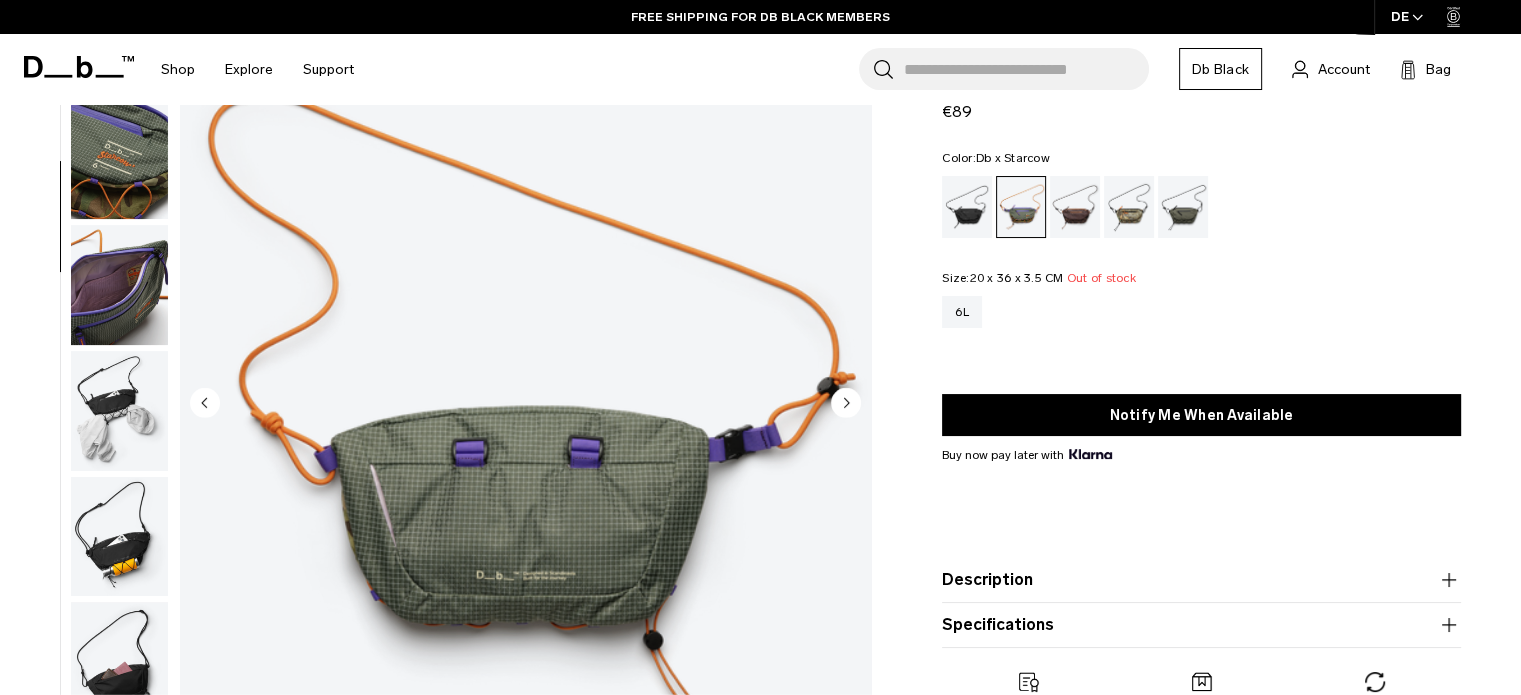 click 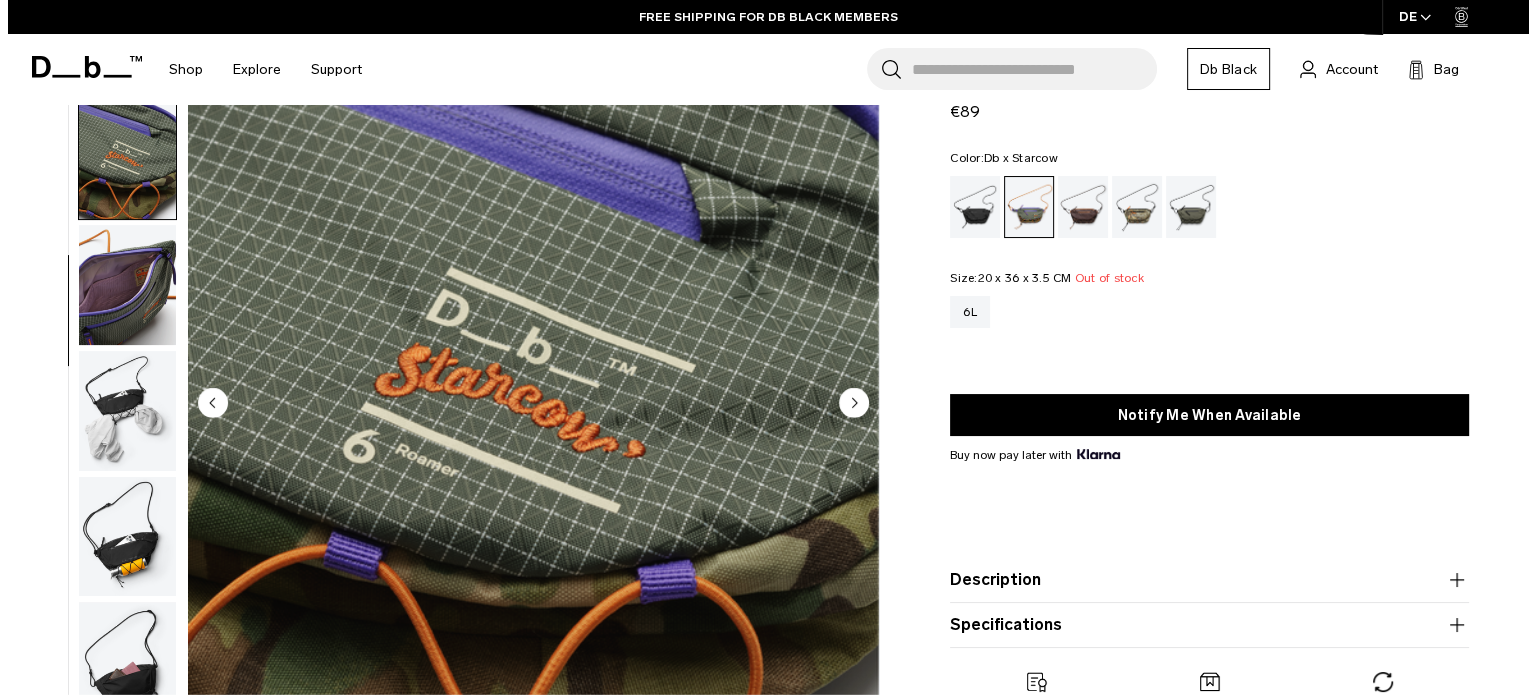 scroll, scrollTop: 265, scrollLeft: 0, axis: vertical 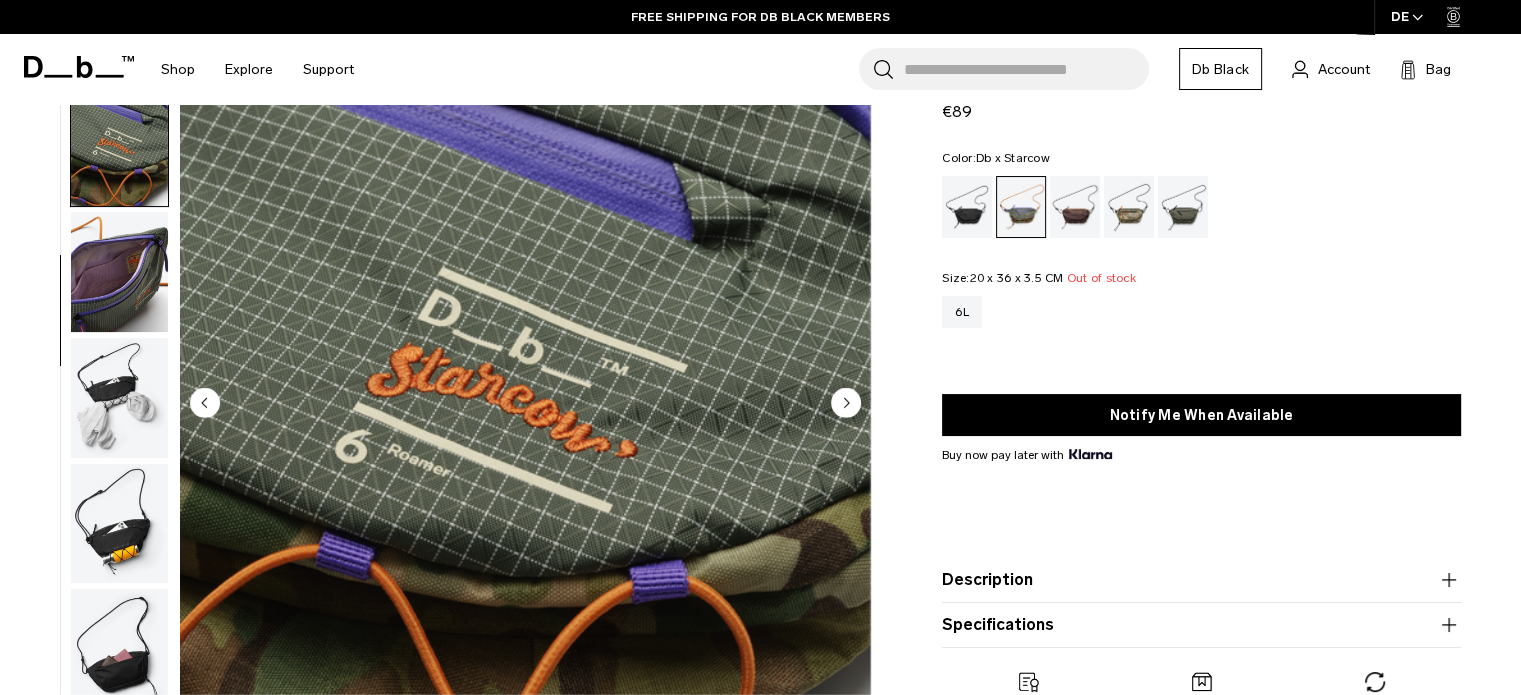click 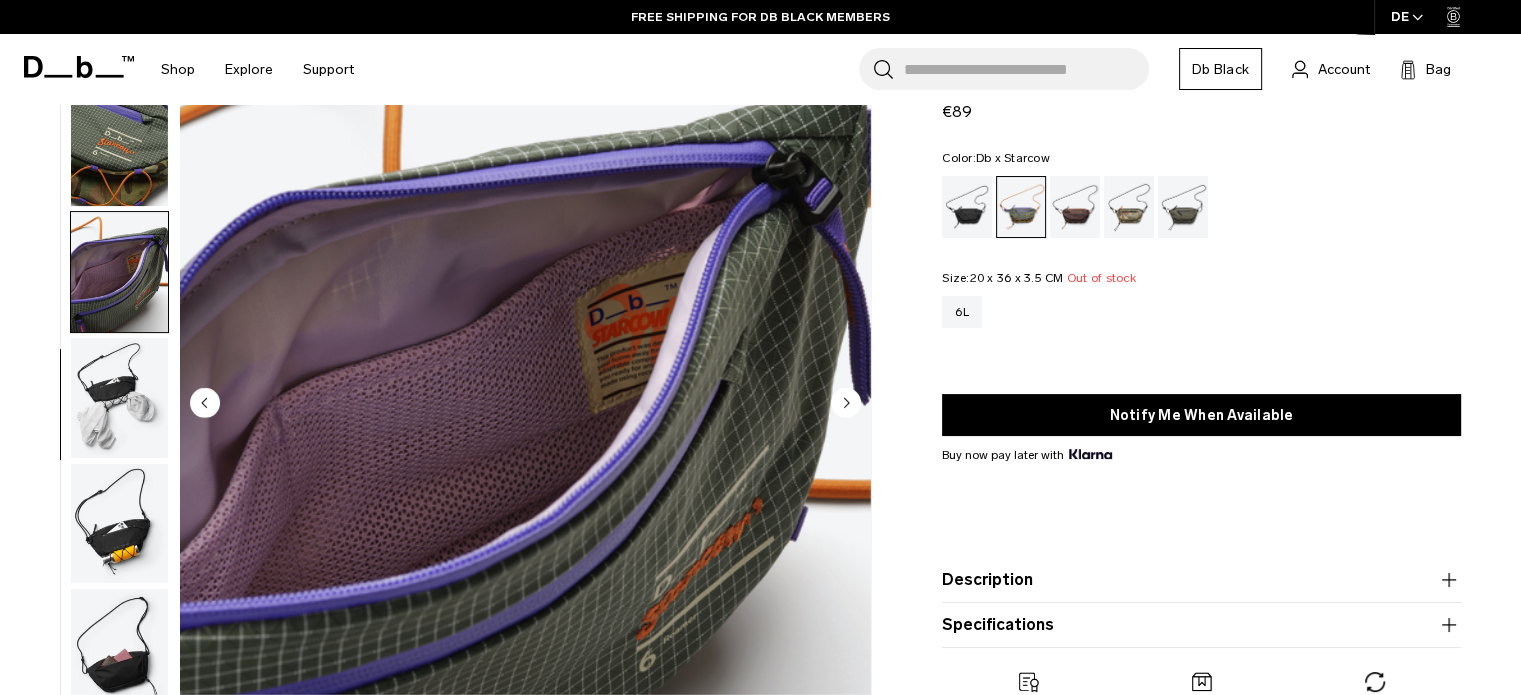 click 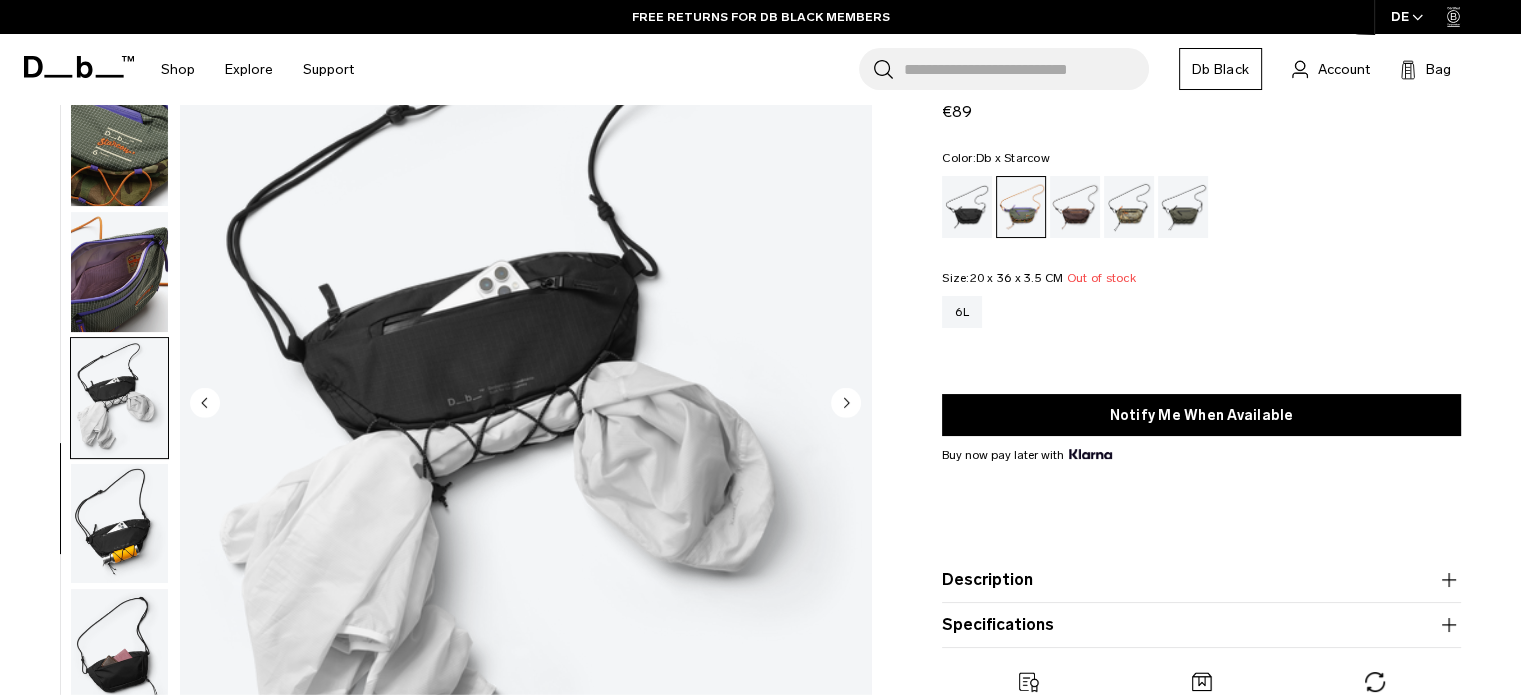 click 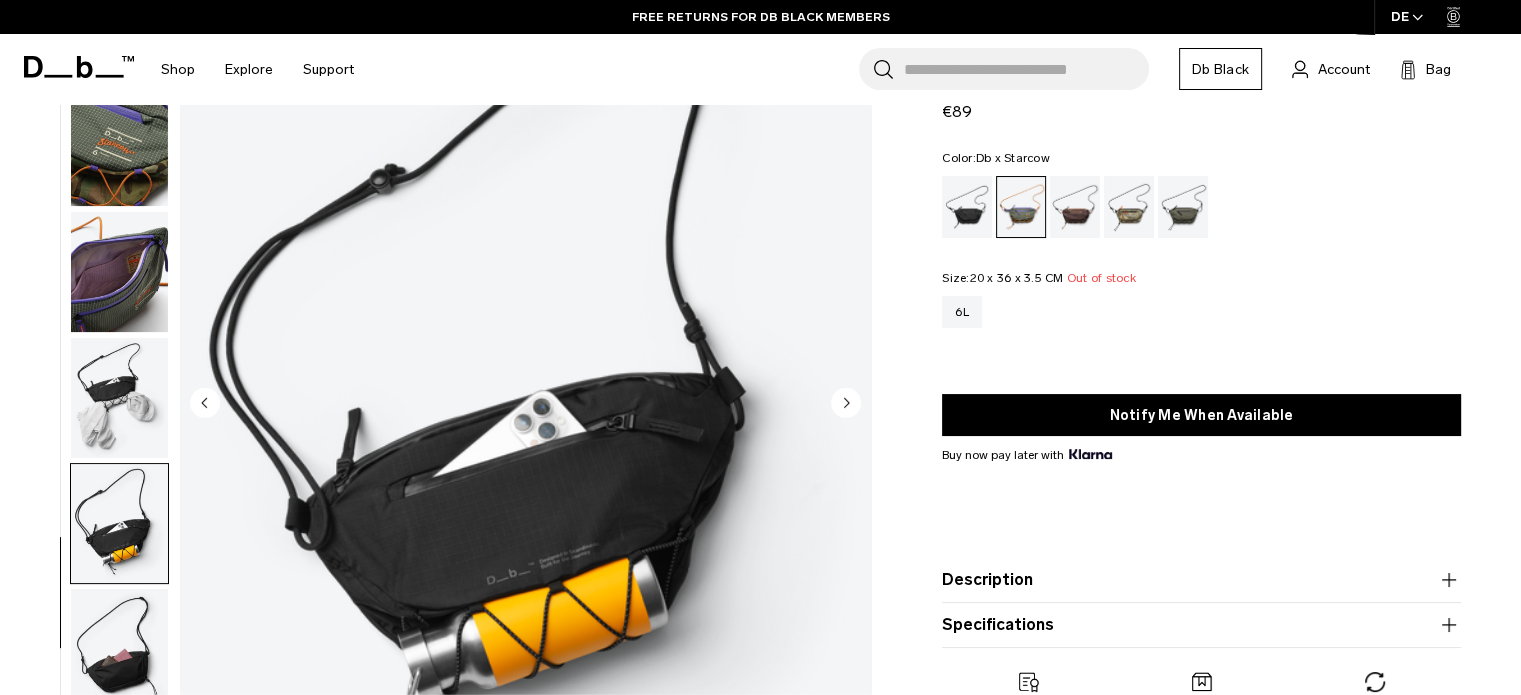 click 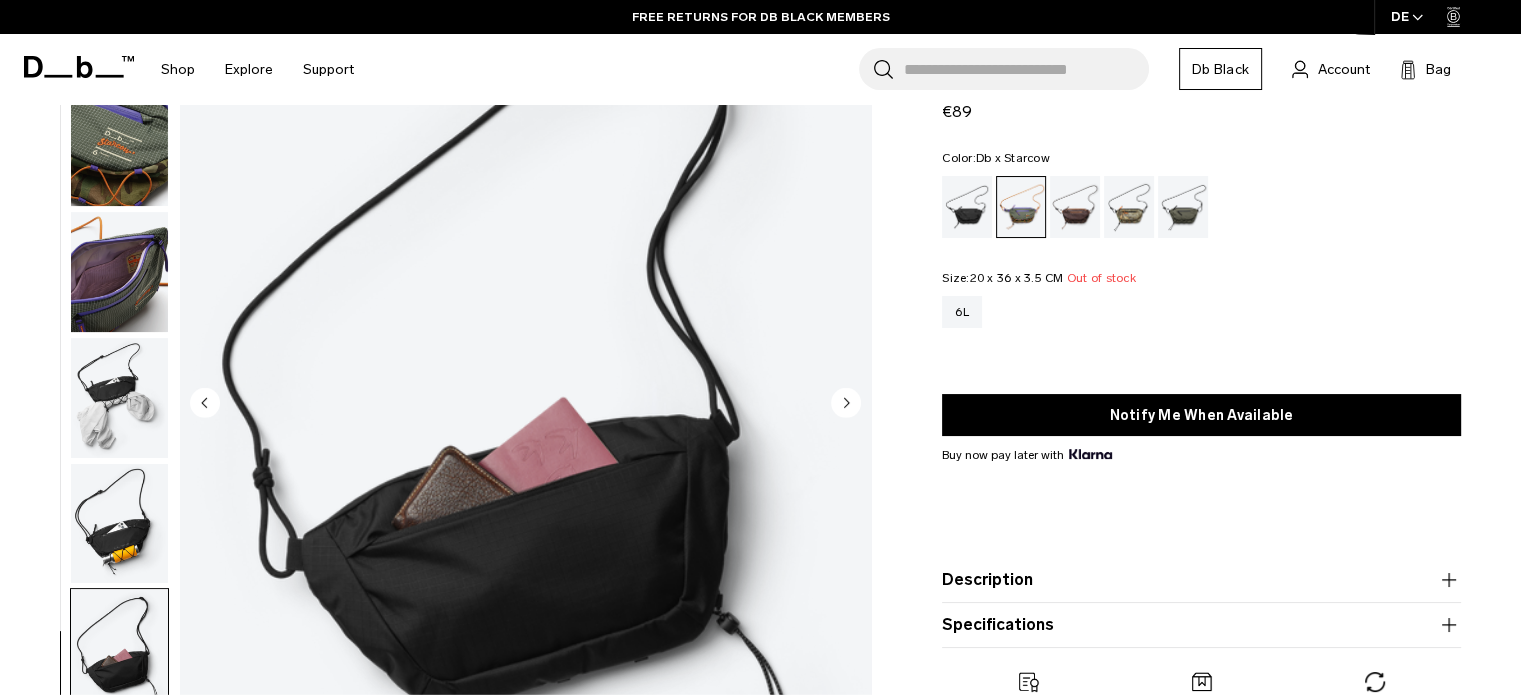 click 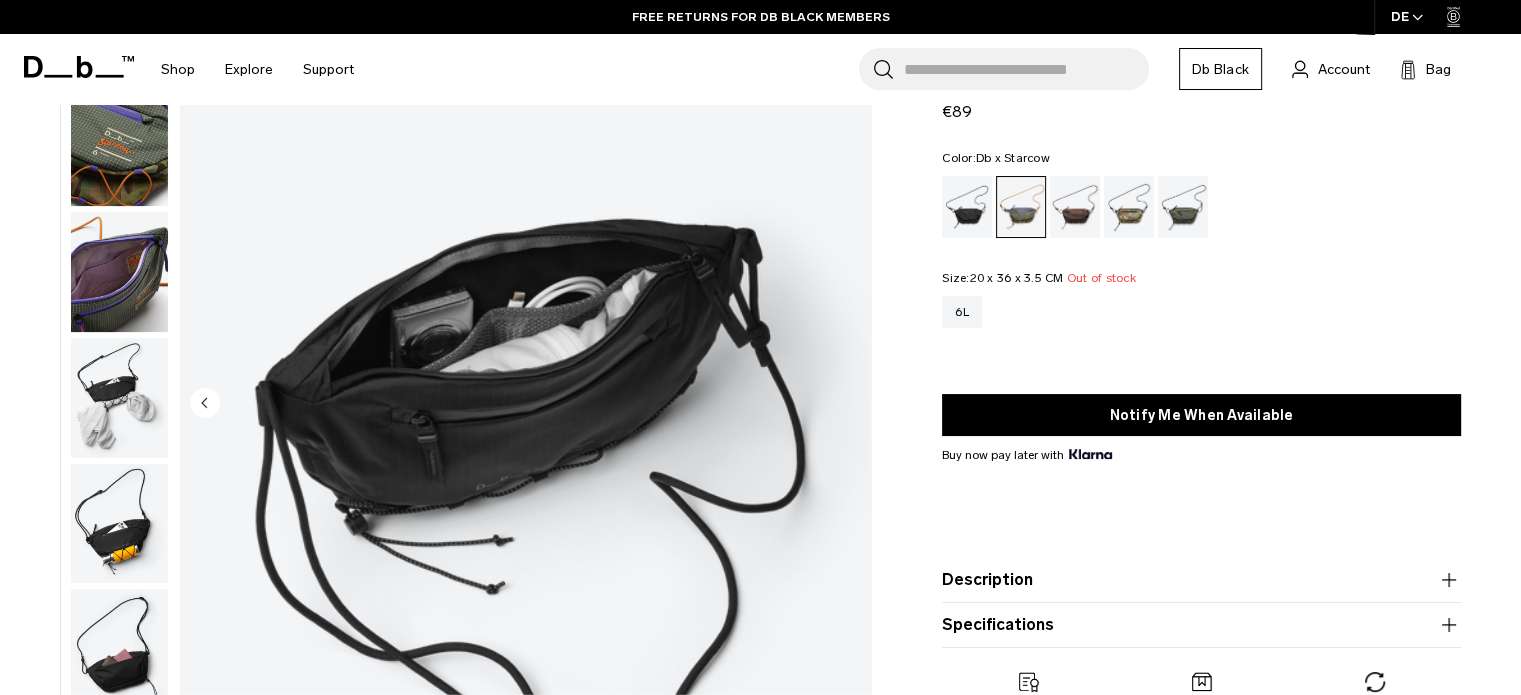 click at bounding box center [525, 404] 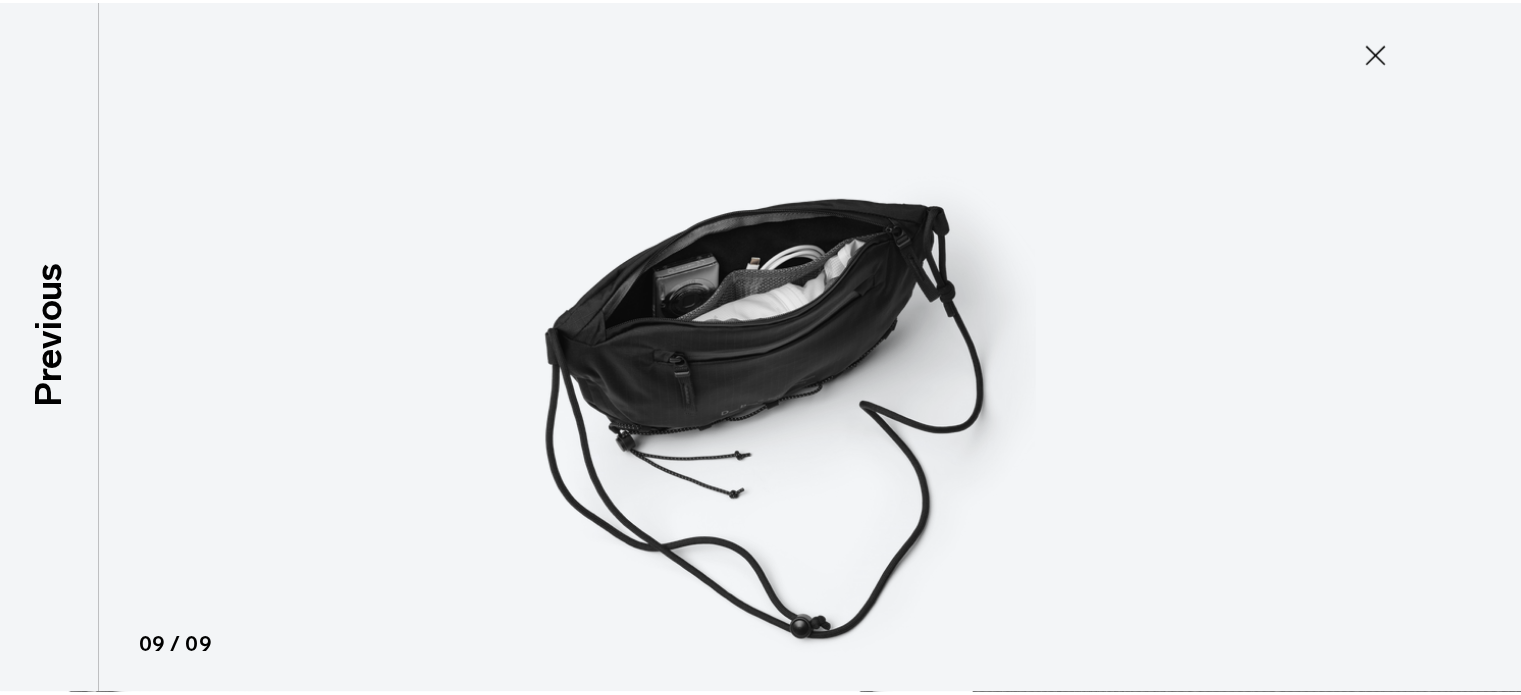 scroll, scrollTop: 254, scrollLeft: 0, axis: vertical 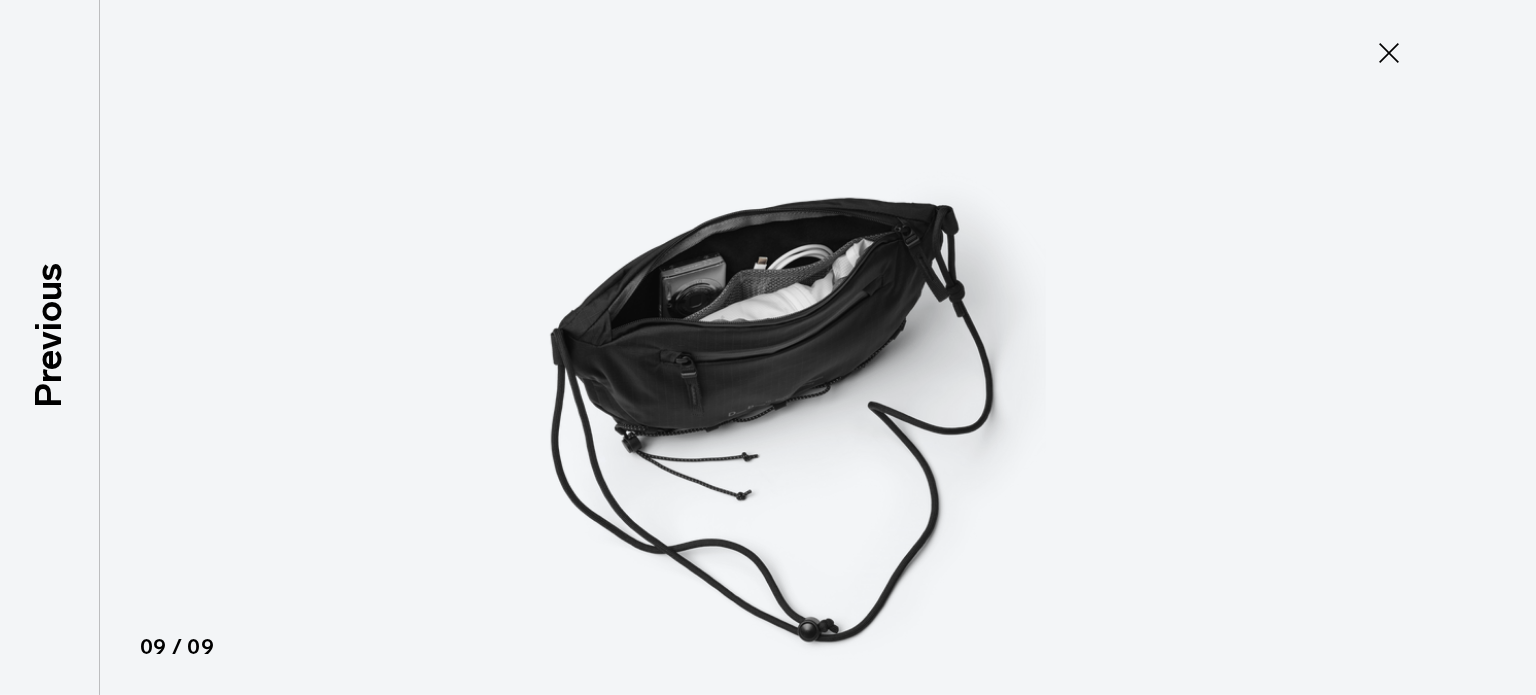 click 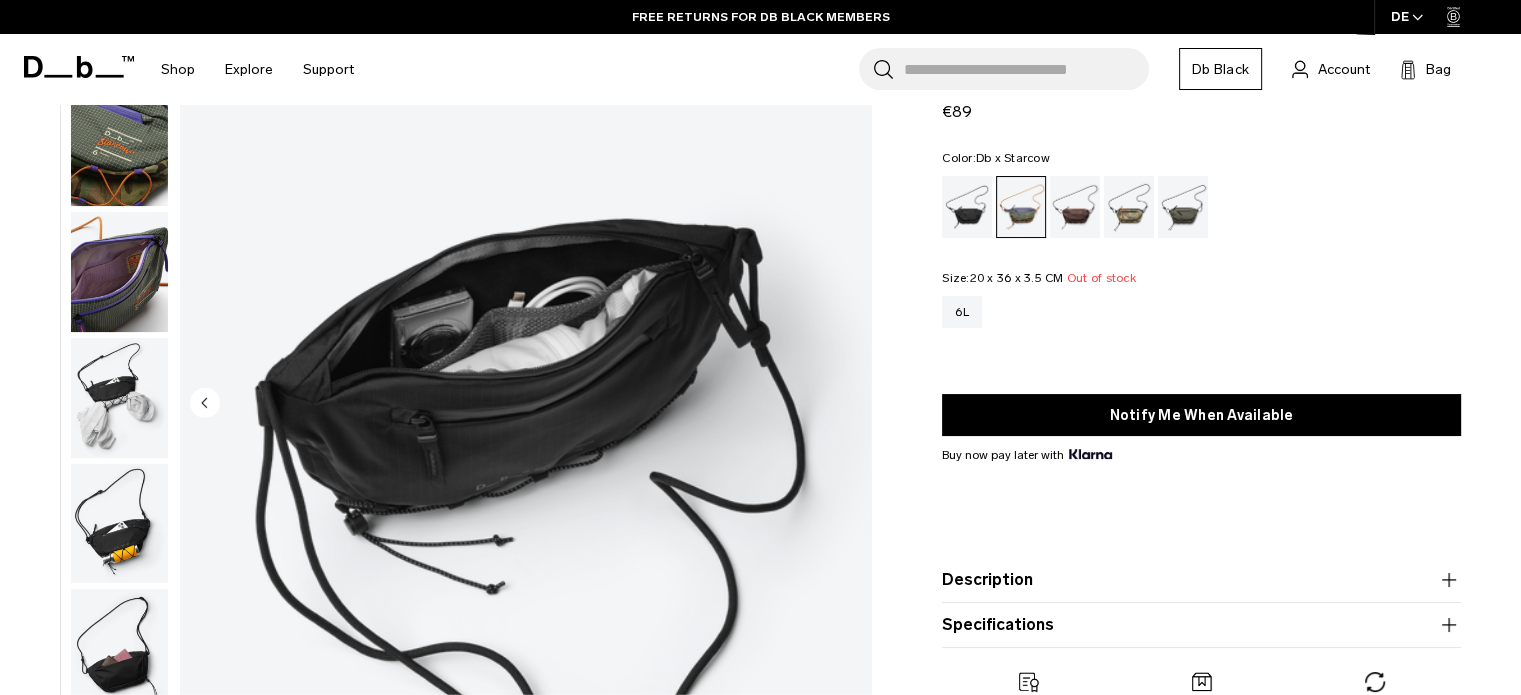 scroll, scrollTop: 0, scrollLeft: 0, axis: both 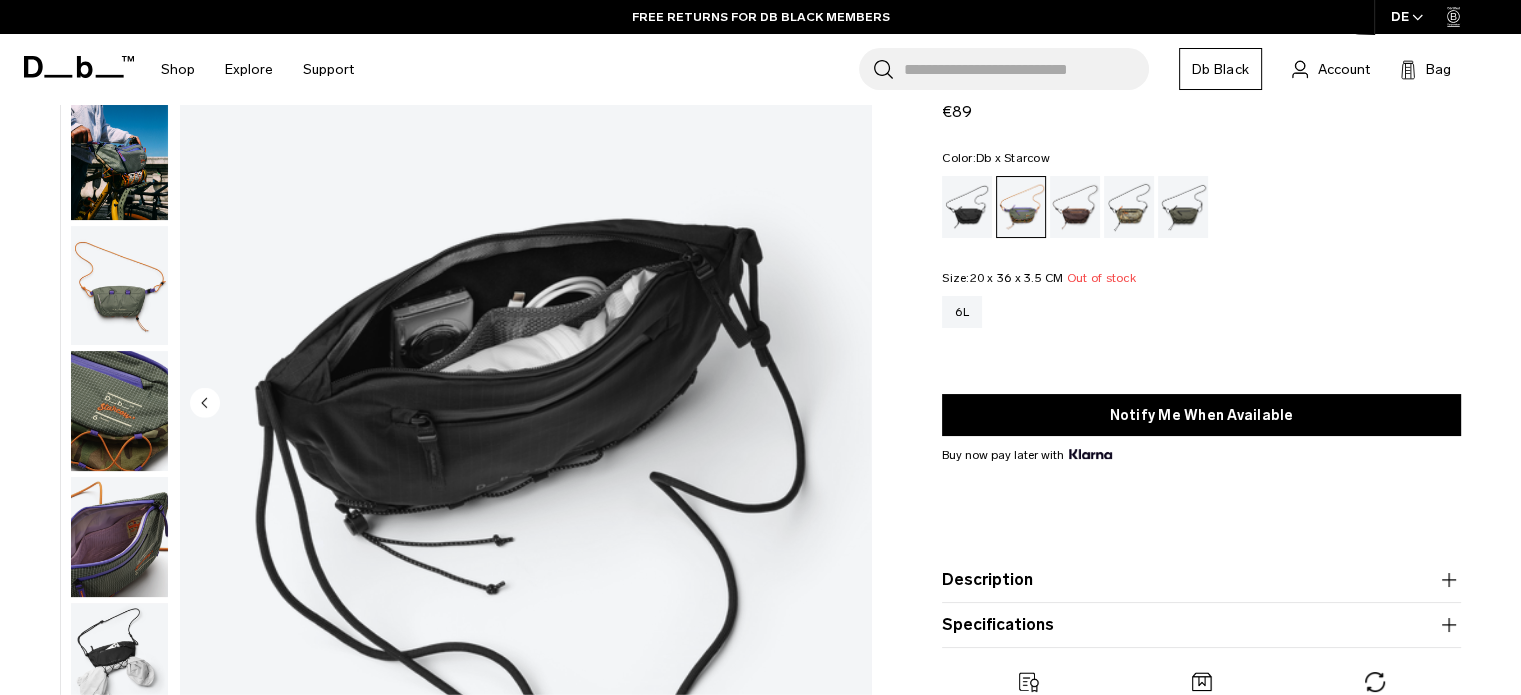 click at bounding box center (119, 160) 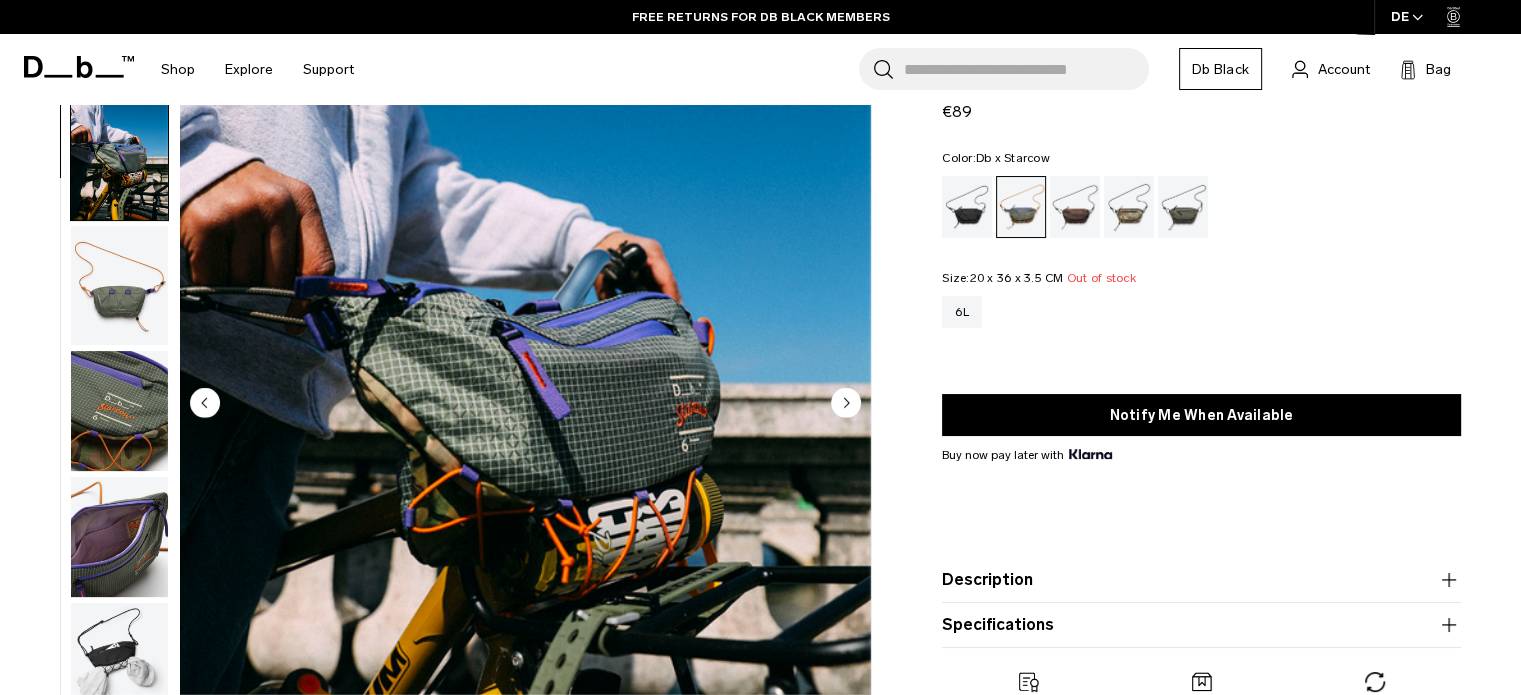 scroll, scrollTop: 126, scrollLeft: 0, axis: vertical 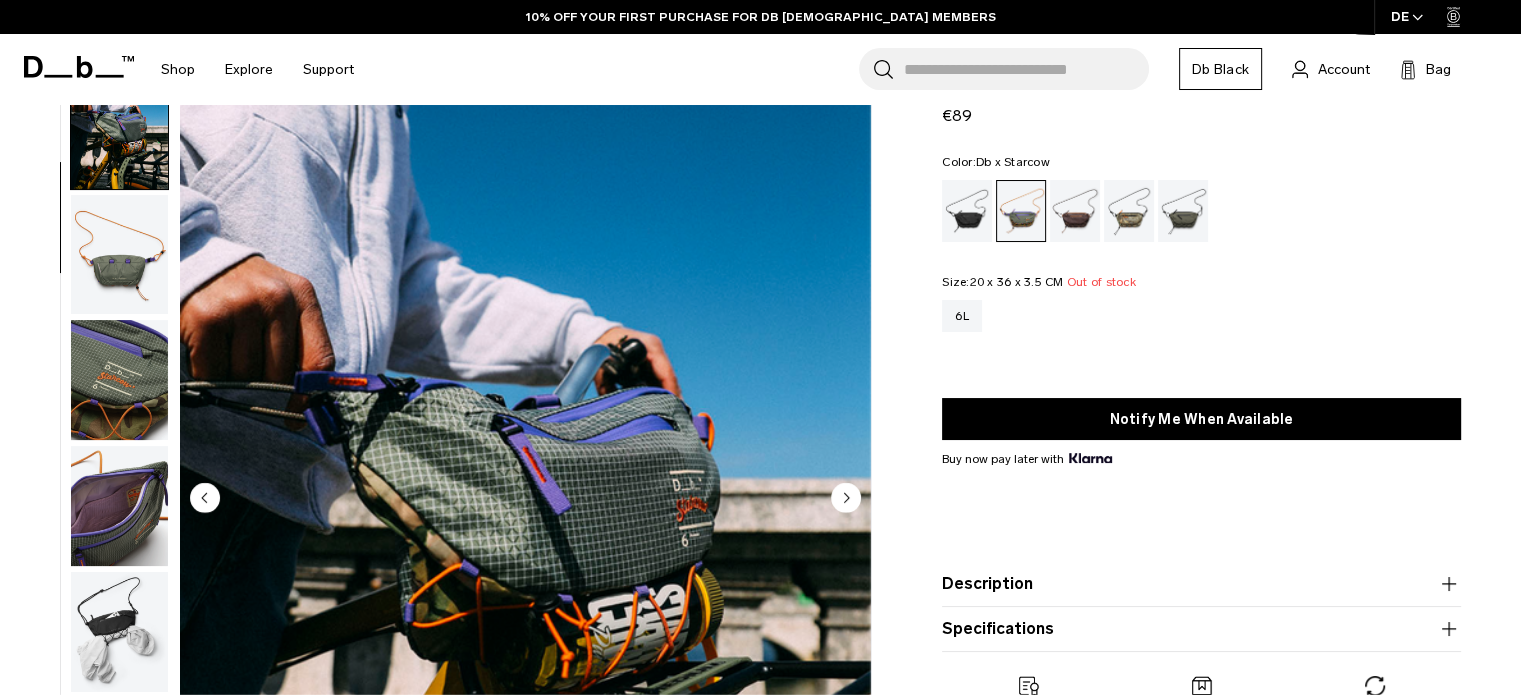 click at bounding box center (119, 506) 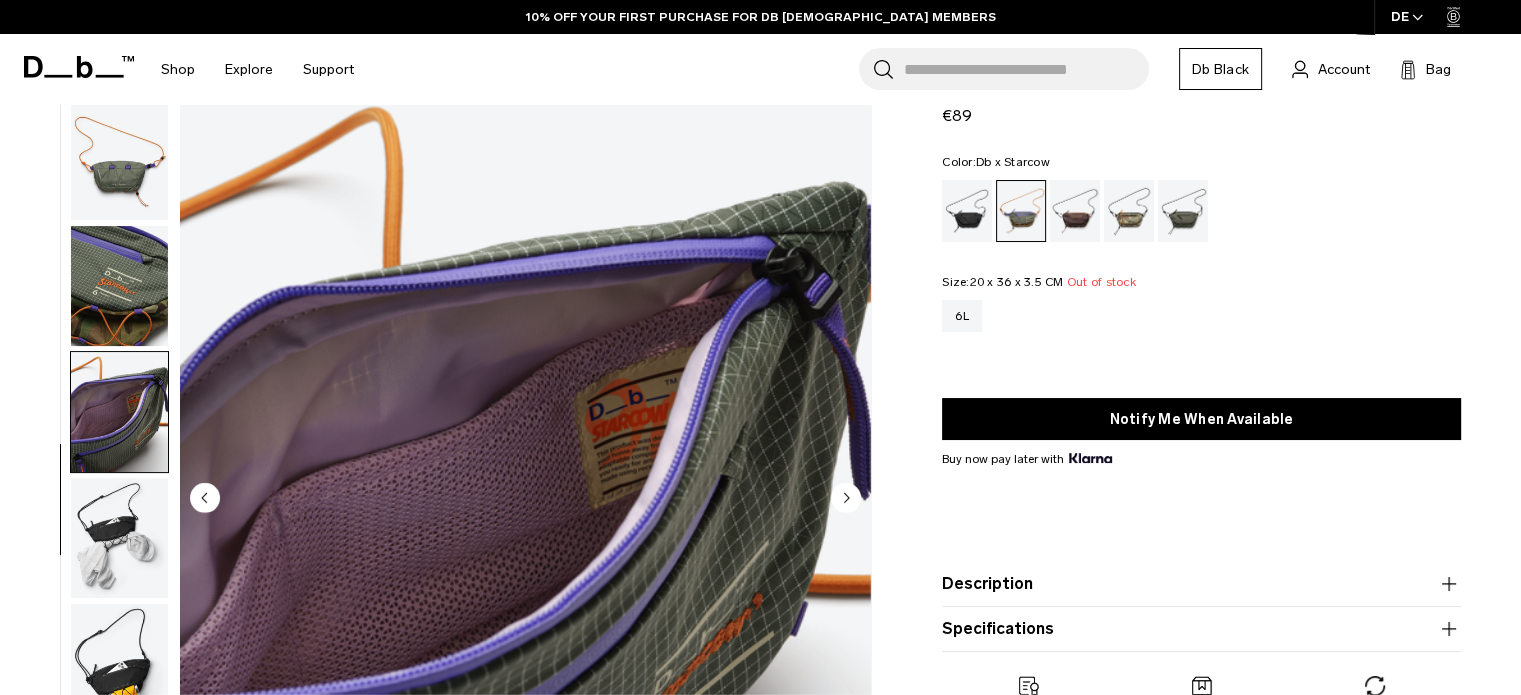 scroll, scrollTop: 265, scrollLeft: 0, axis: vertical 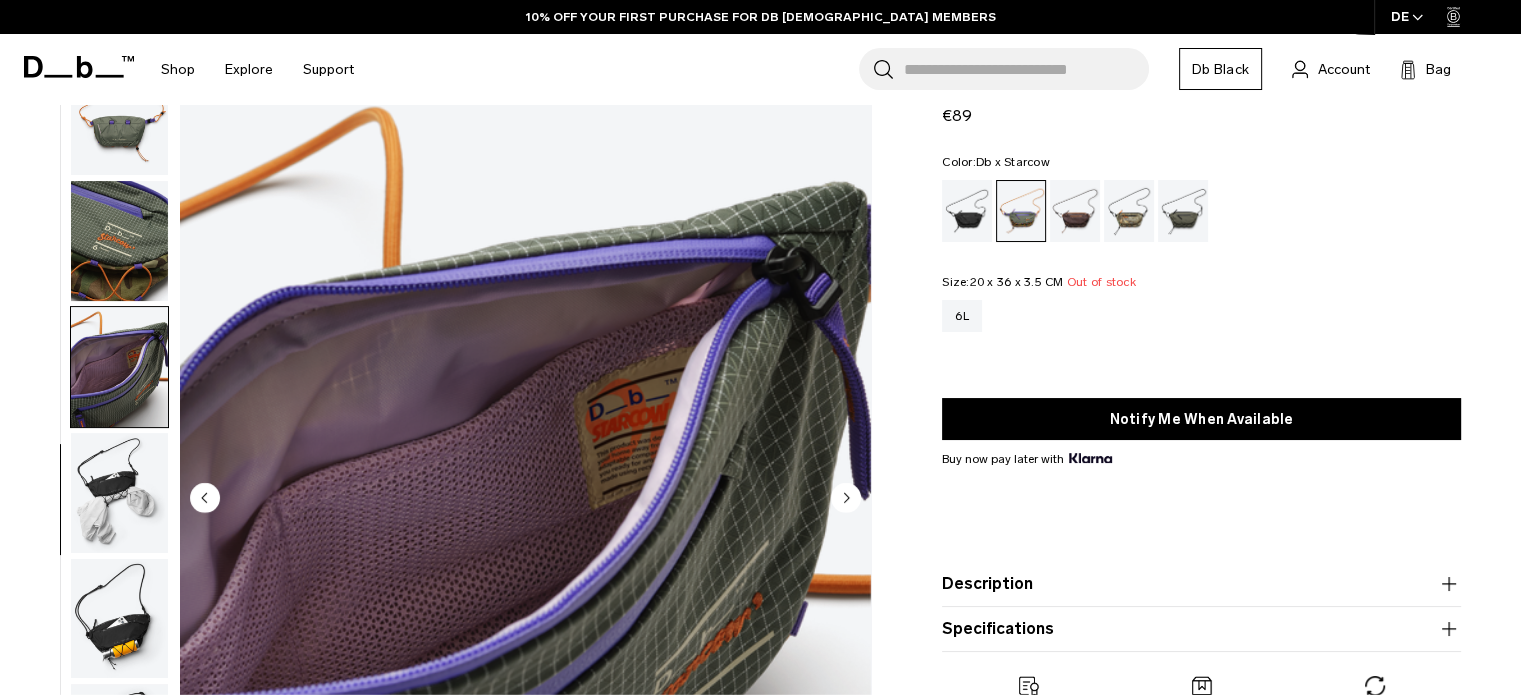 click at bounding box center (119, 241) 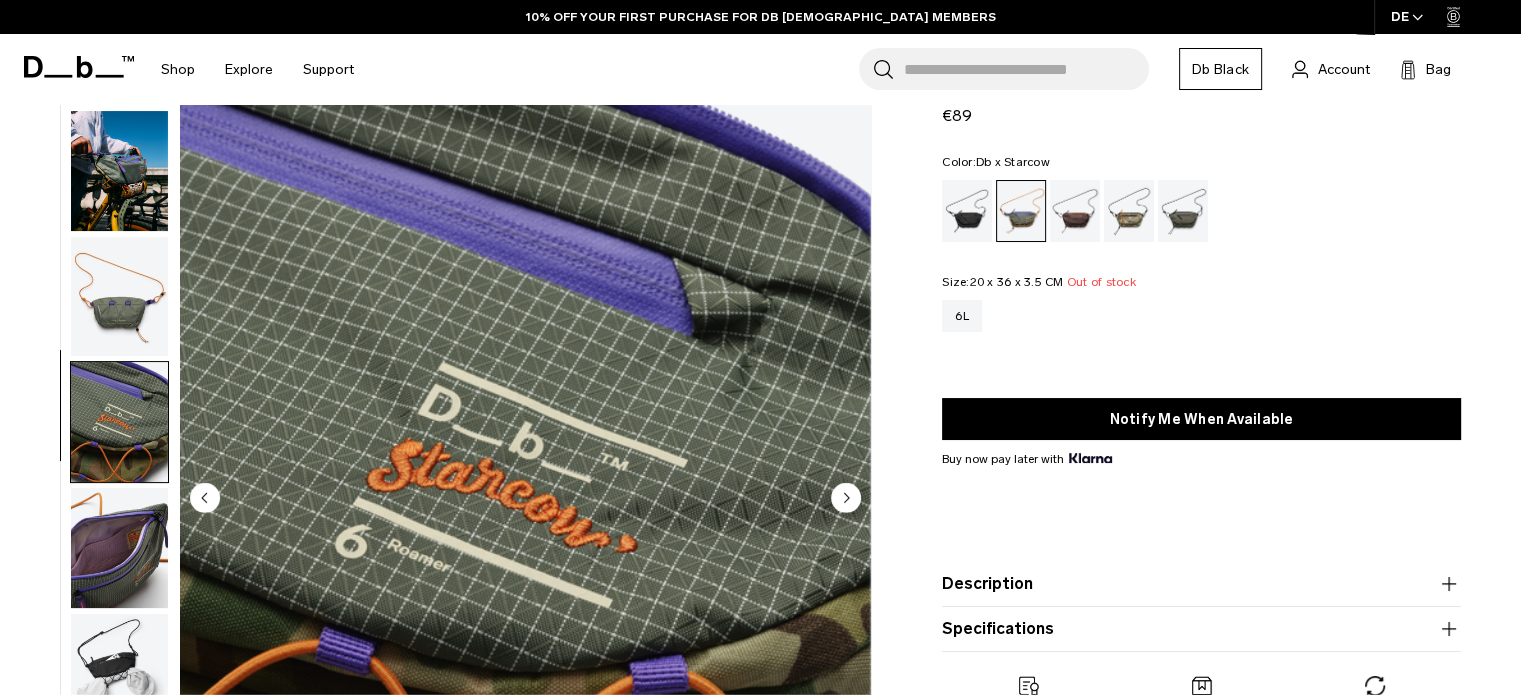 scroll, scrollTop: 0, scrollLeft: 0, axis: both 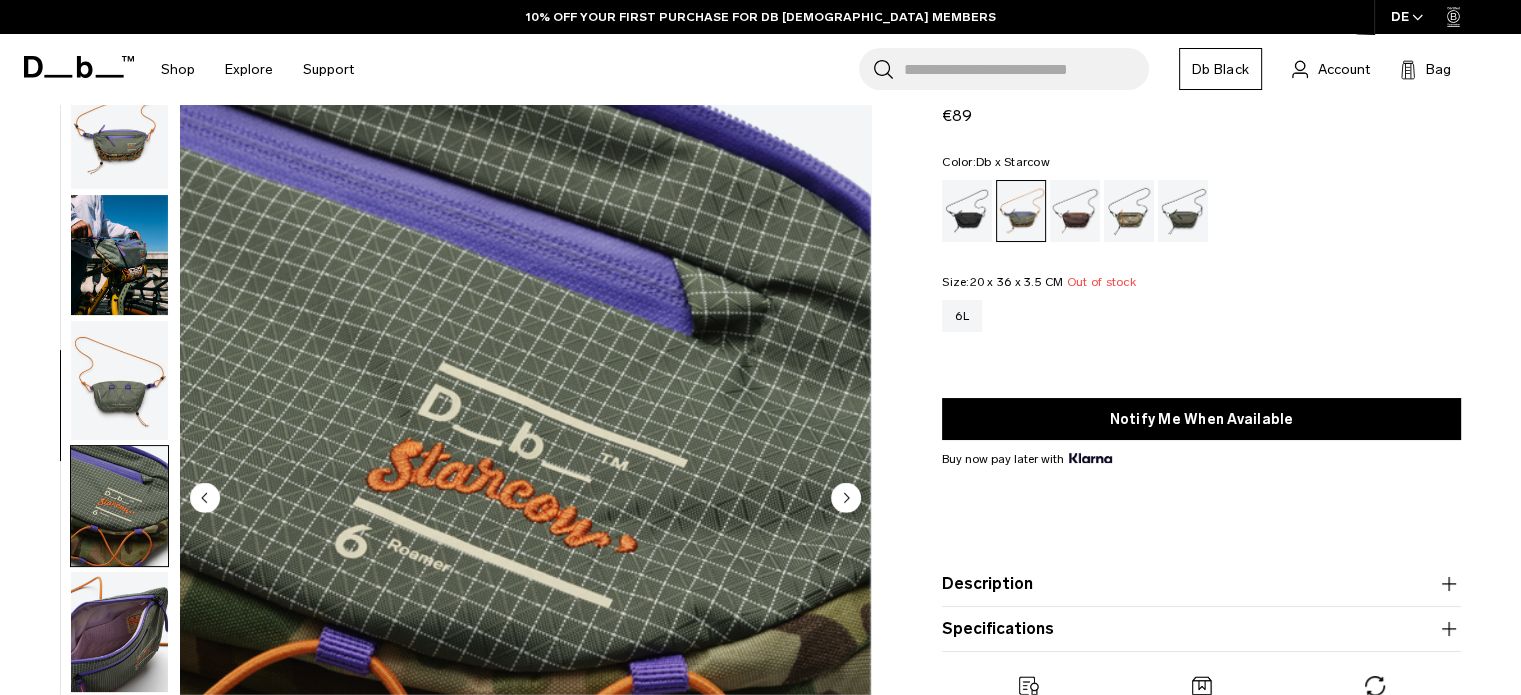 click at bounding box center (119, 381) 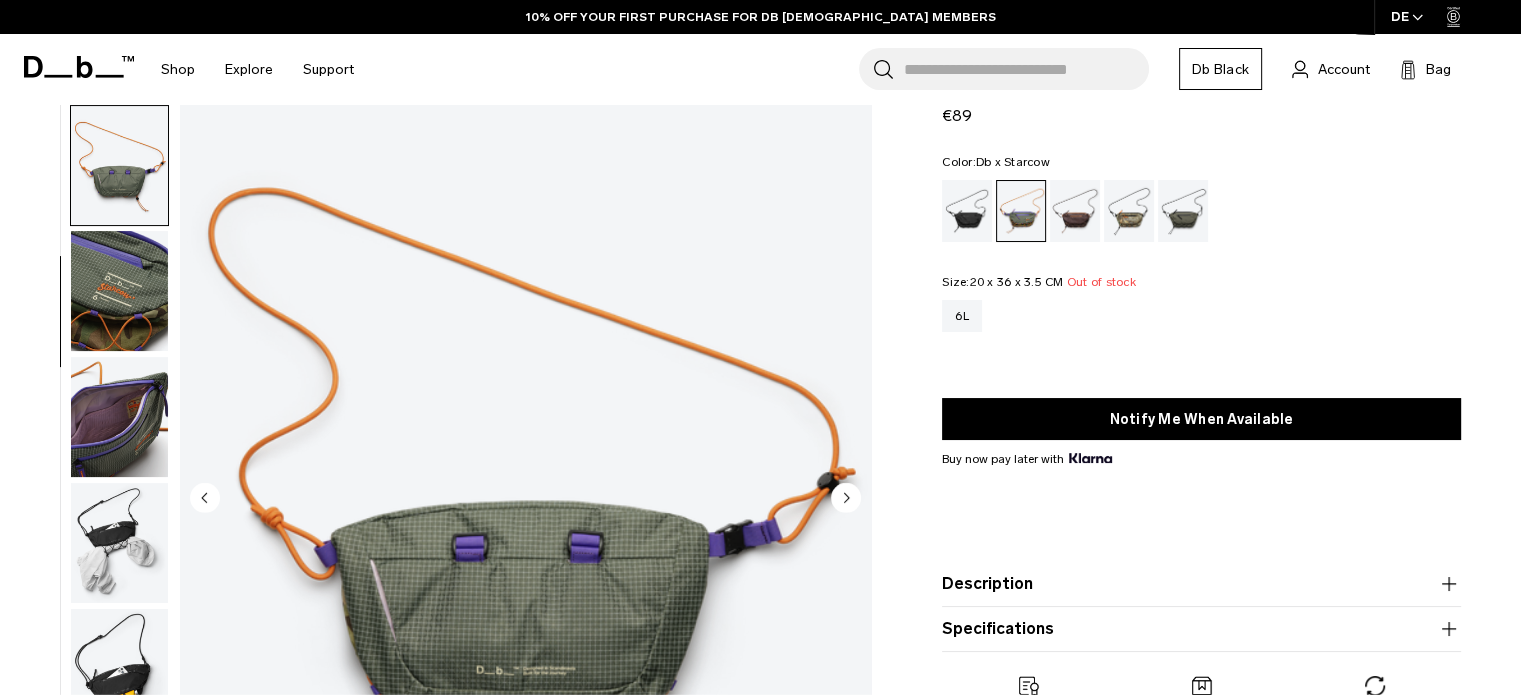 scroll, scrollTop: 252, scrollLeft: 0, axis: vertical 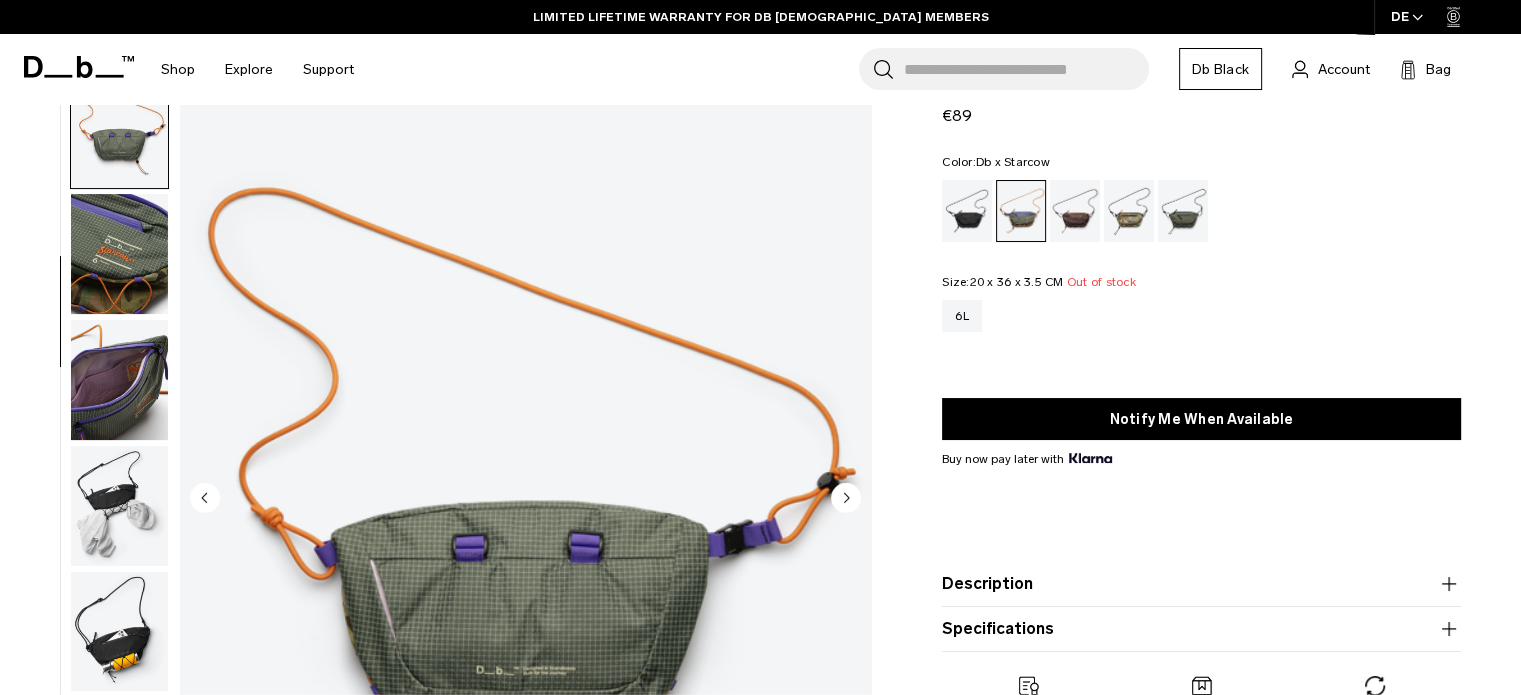 click on "Description" at bounding box center (1201, 584) 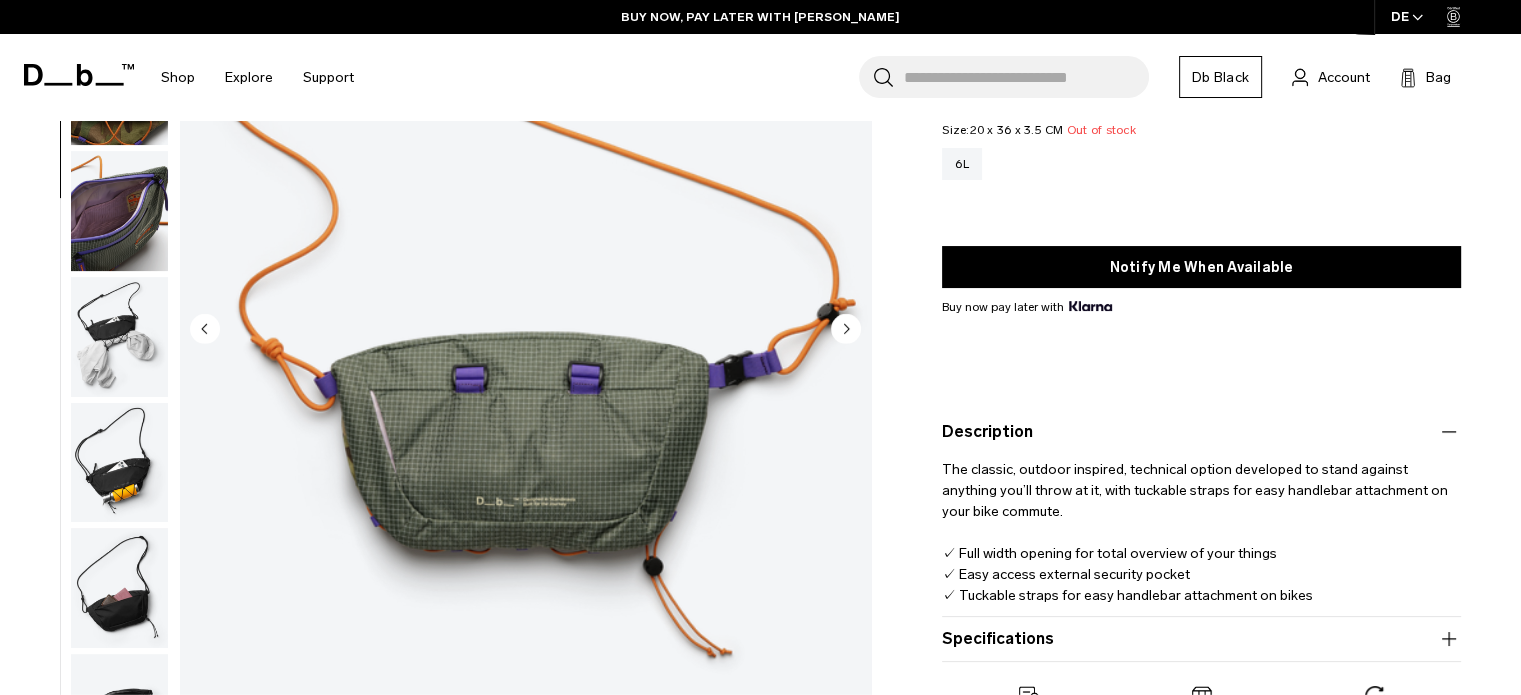 scroll, scrollTop: 238, scrollLeft: 0, axis: vertical 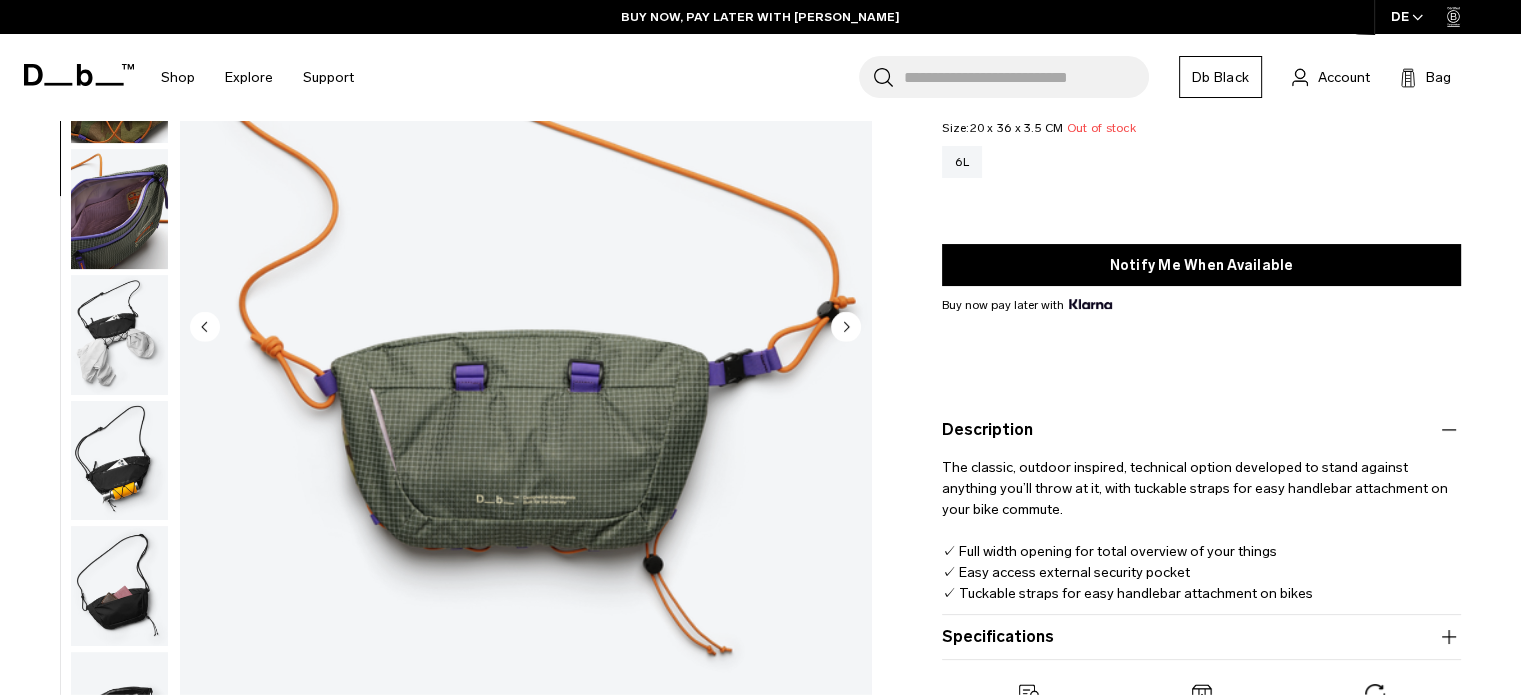click on "Specifications" at bounding box center (1201, 637) 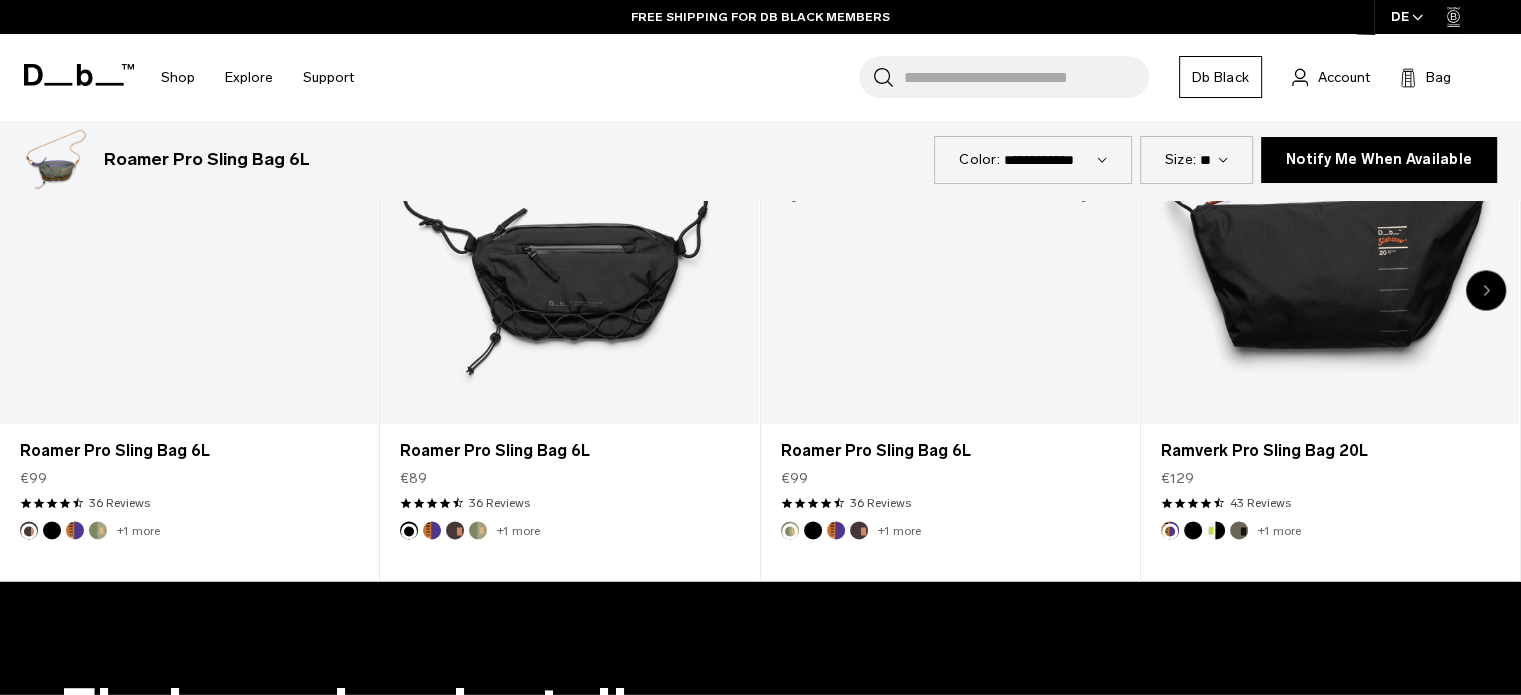 scroll, scrollTop: 3104, scrollLeft: 0, axis: vertical 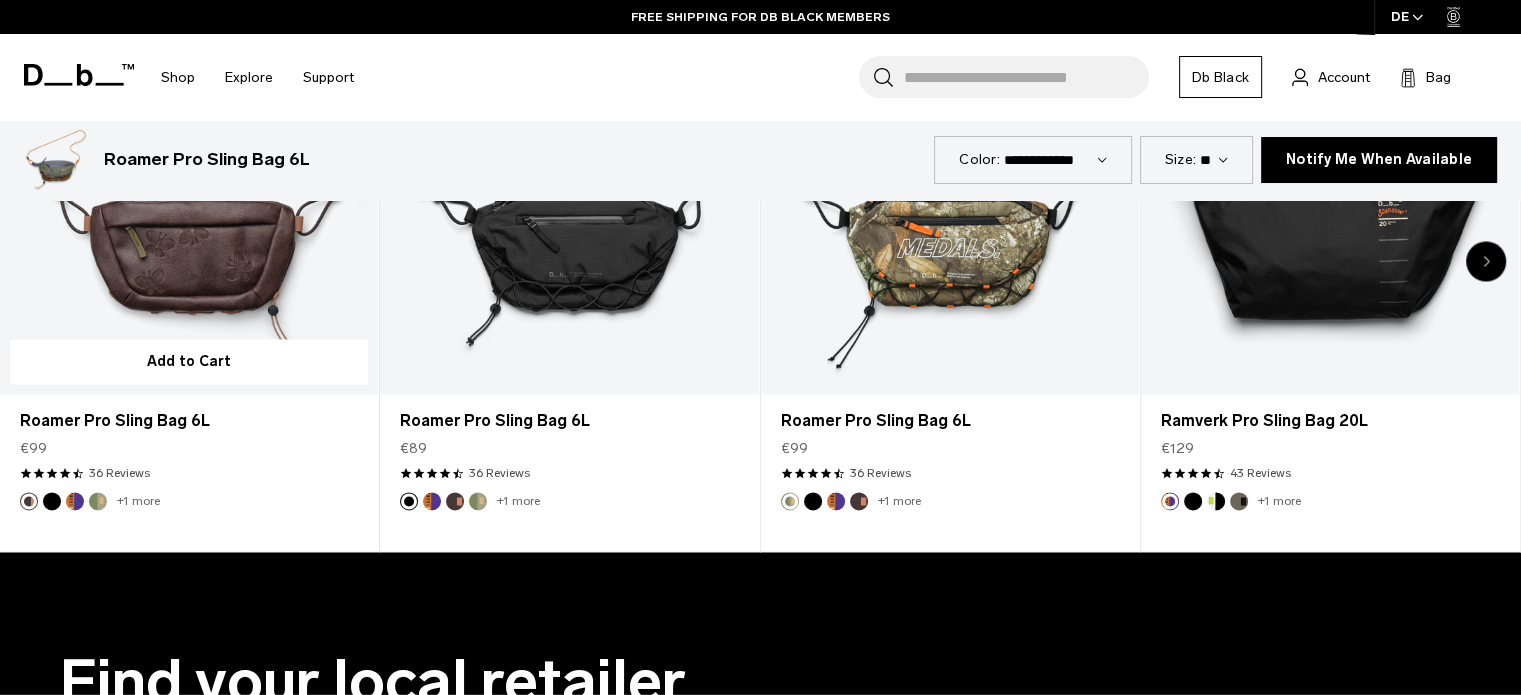 click at bounding box center [189, 184] 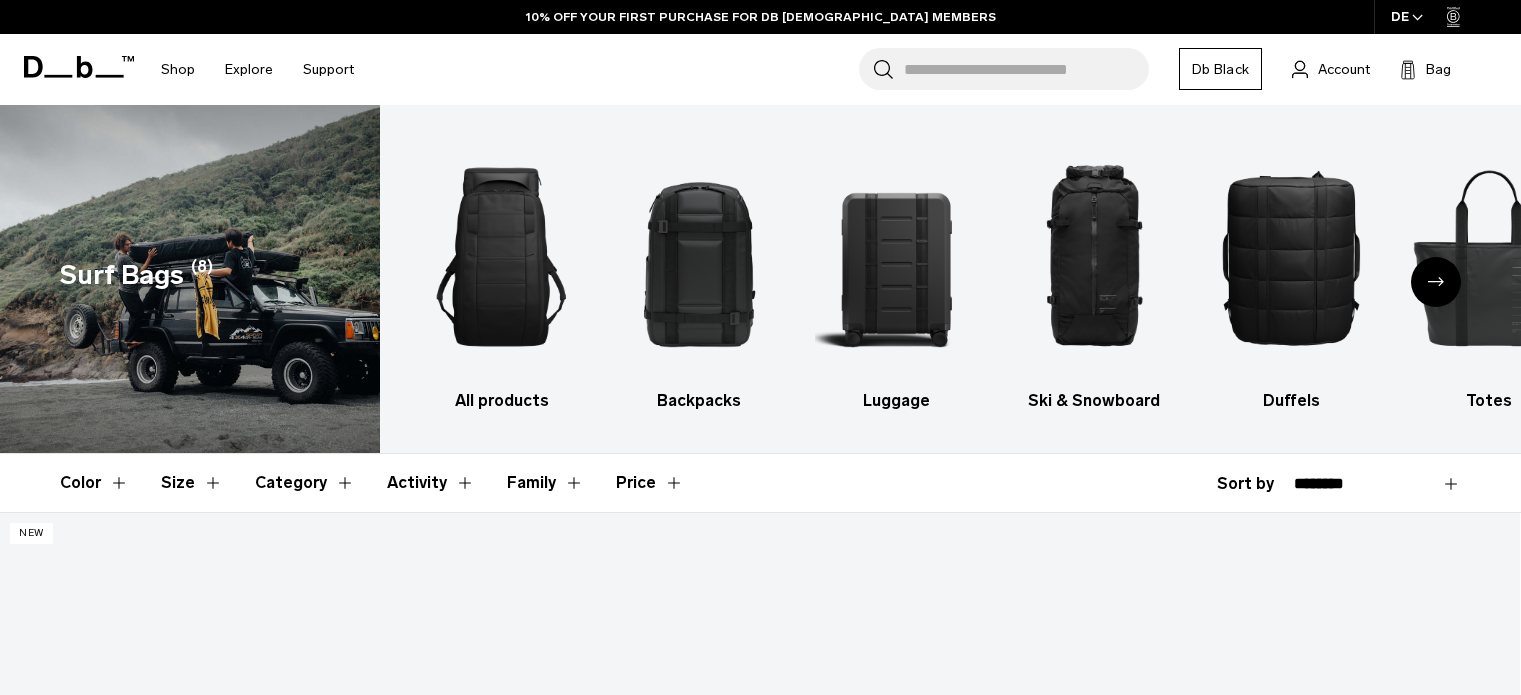 scroll, scrollTop: 303, scrollLeft: 0, axis: vertical 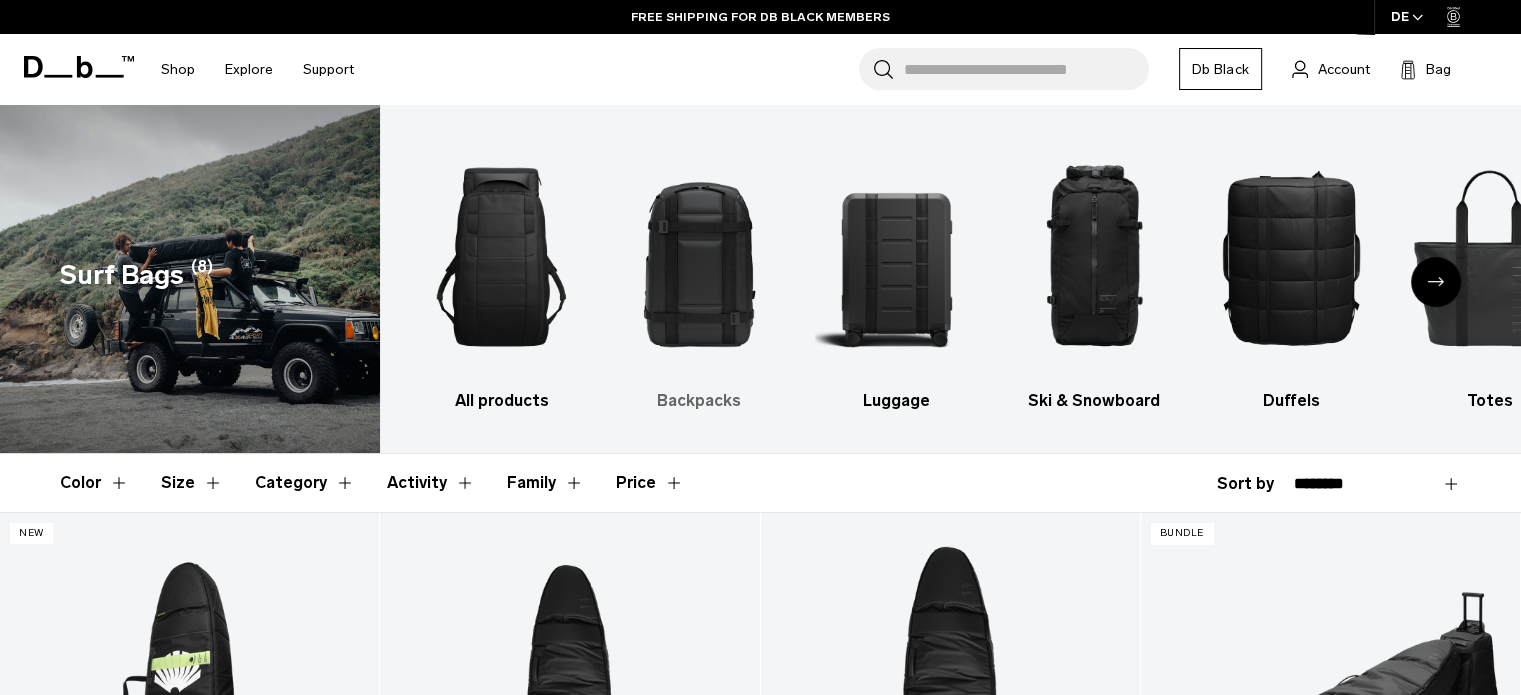 click at bounding box center (699, 257) 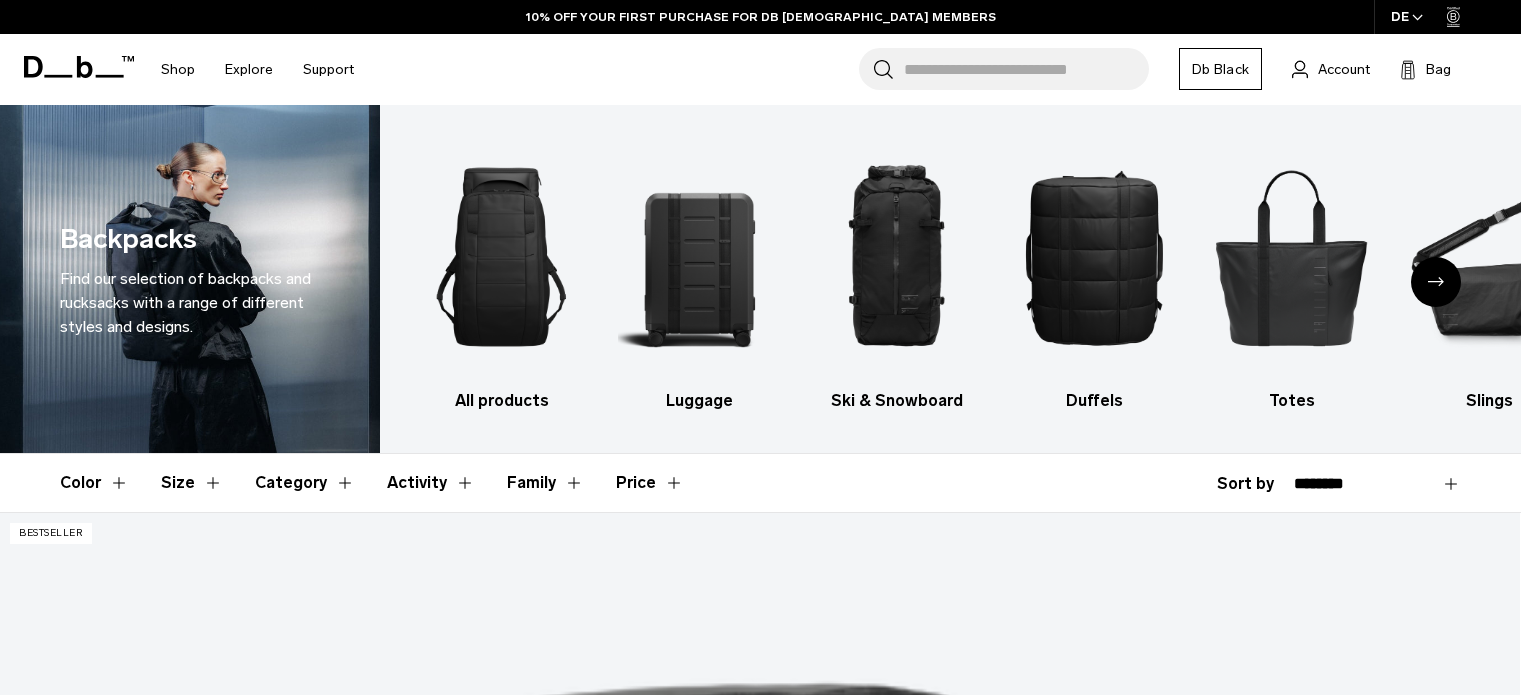 scroll, scrollTop: 0, scrollLeft: 0, axis: both 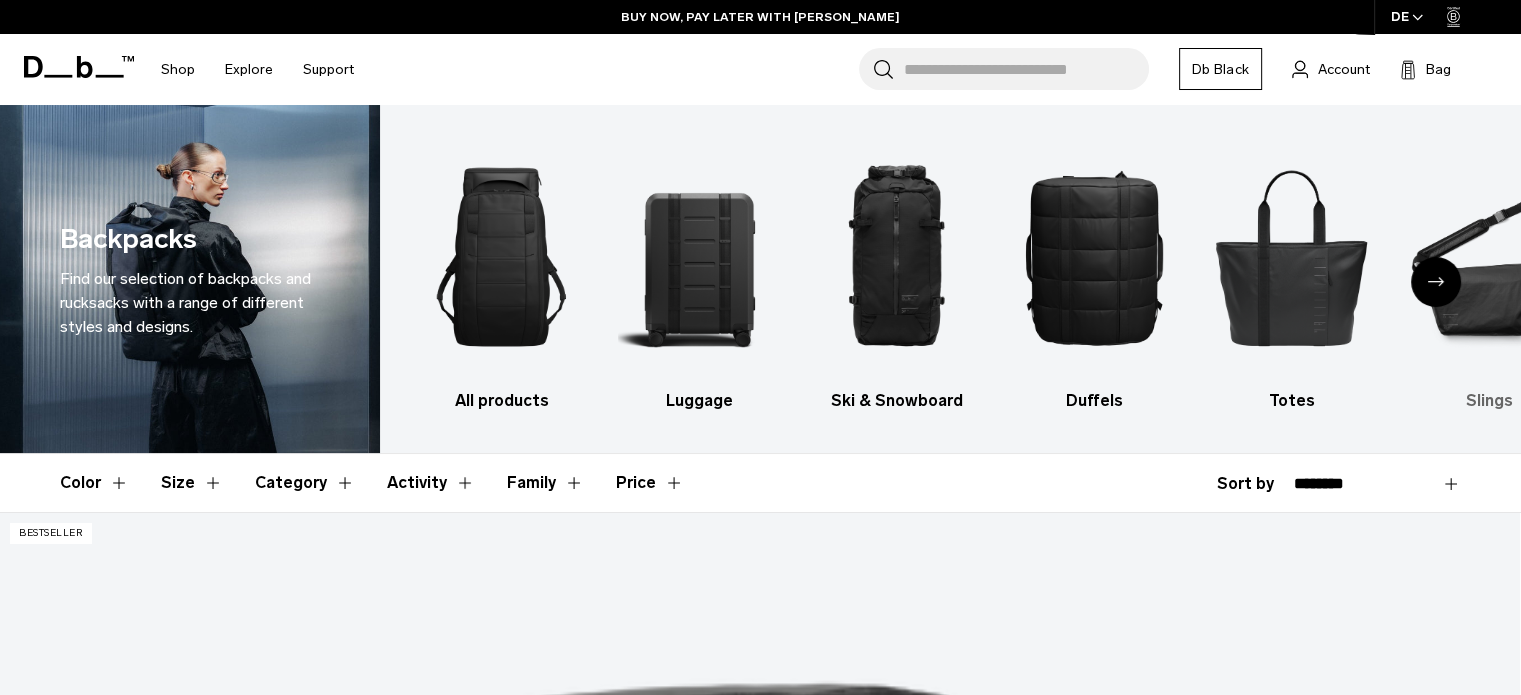 click at bounding box center [1489, 257] 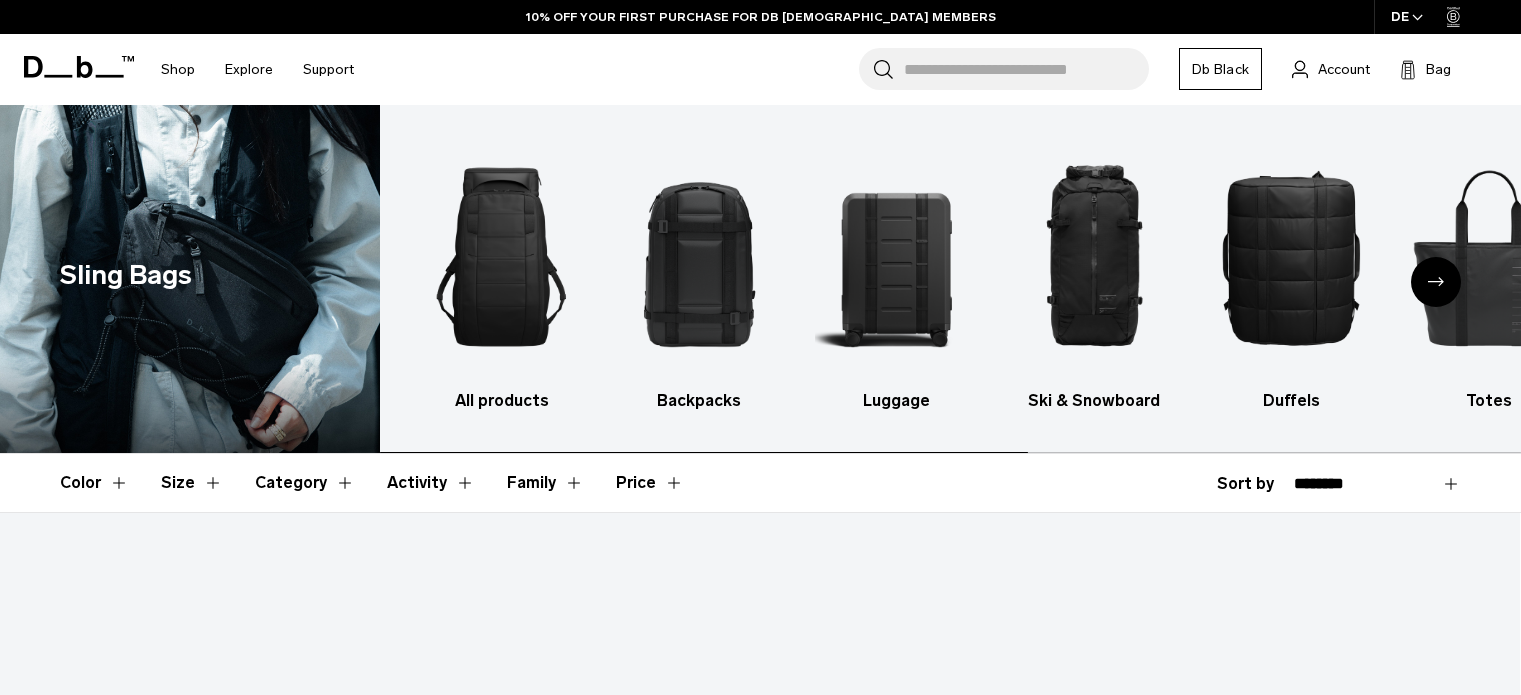 scroll, scrollTop: 0, scrollLeft: 0, axis: both 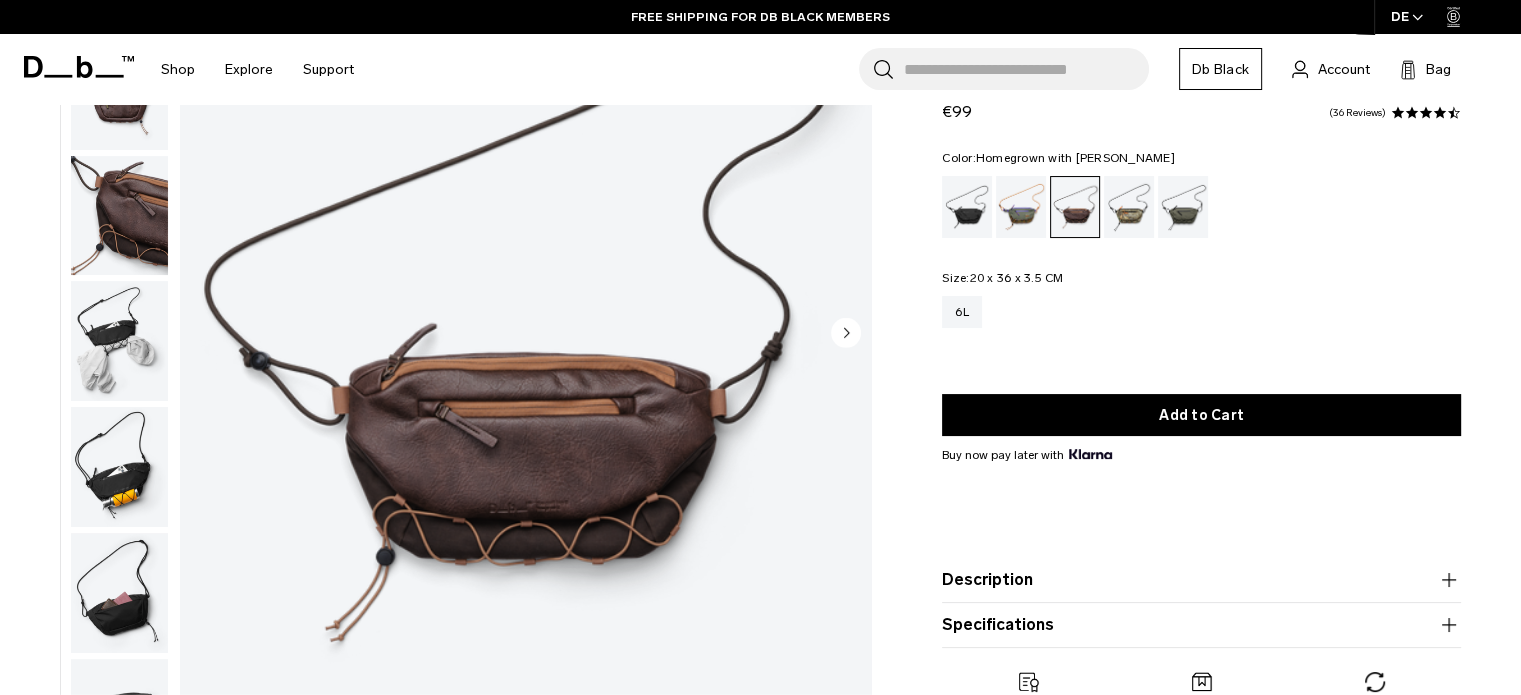 click at bounding box center (119, 467) 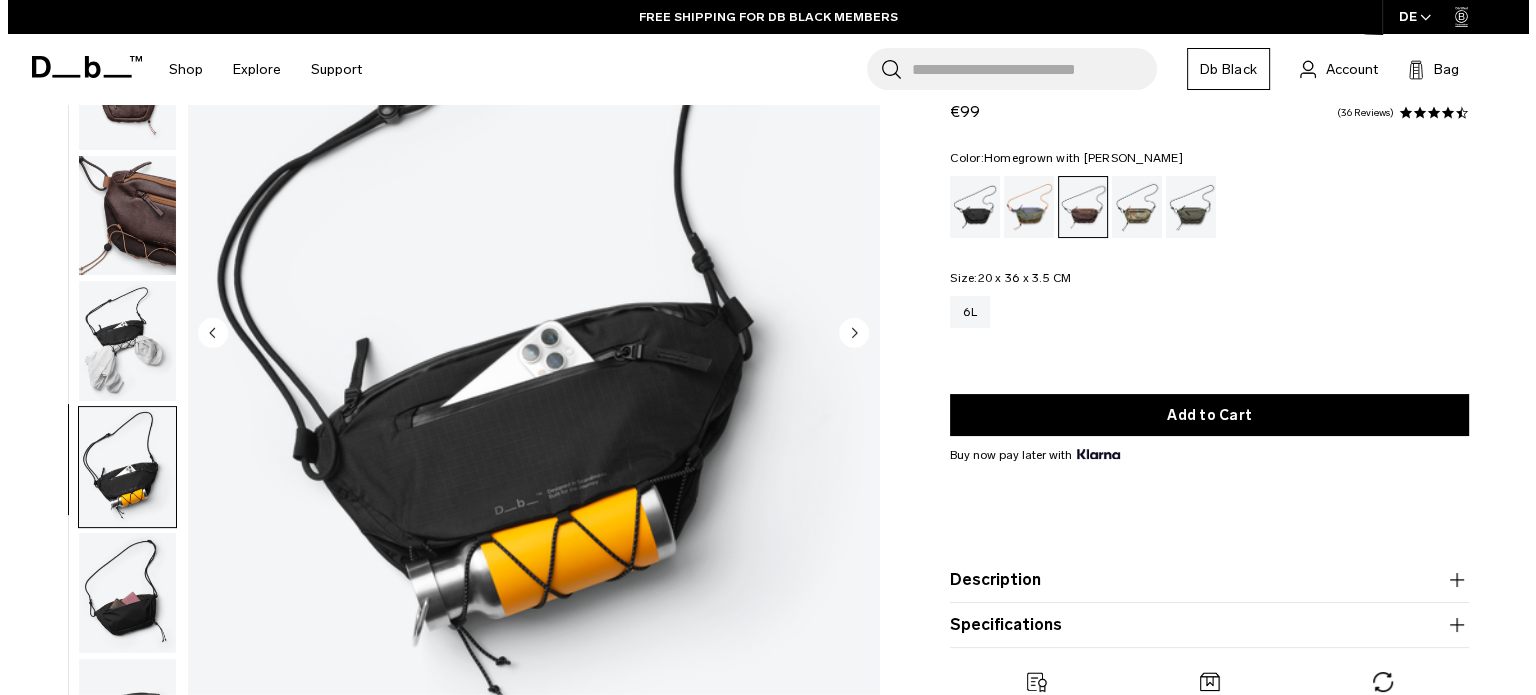 scroll, scrollTop: 14, scrollLeft: 0, axis: vertical 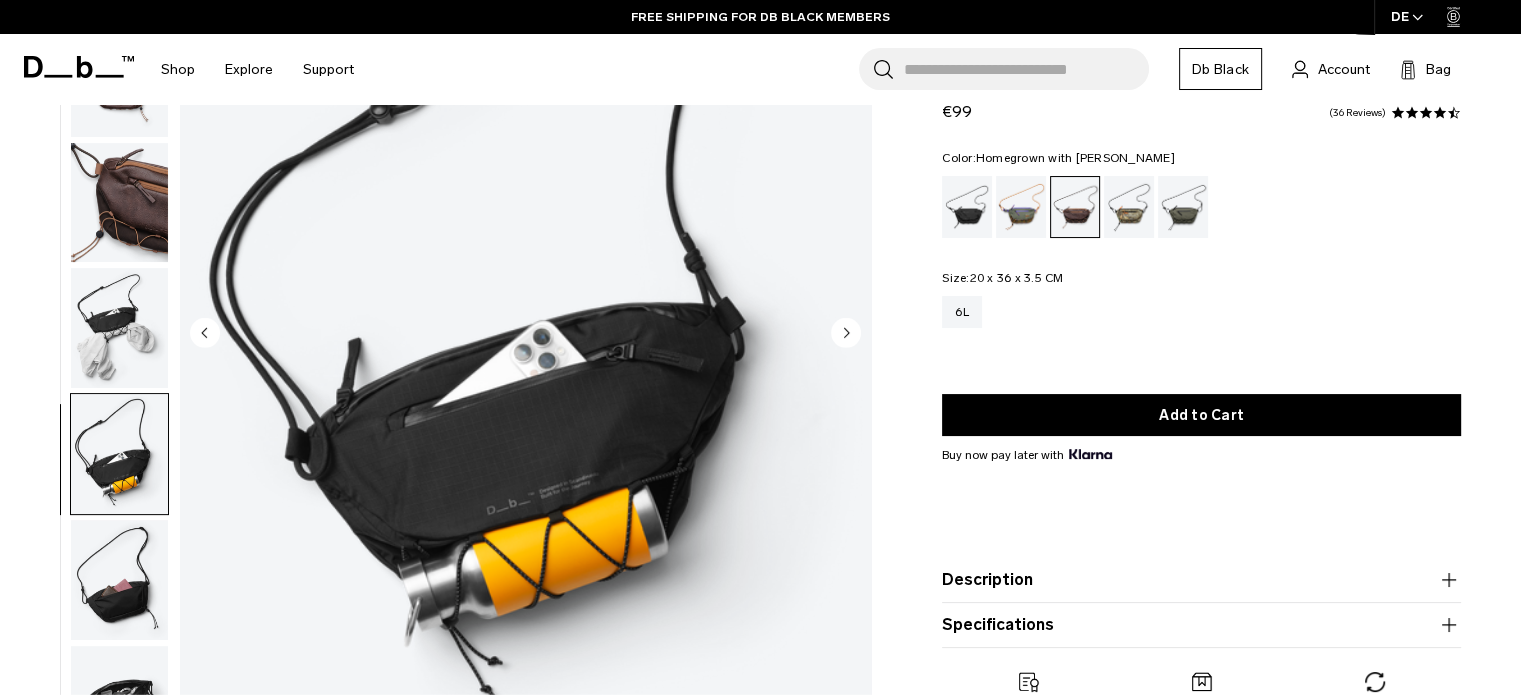 click at bounding box center [119, 580] 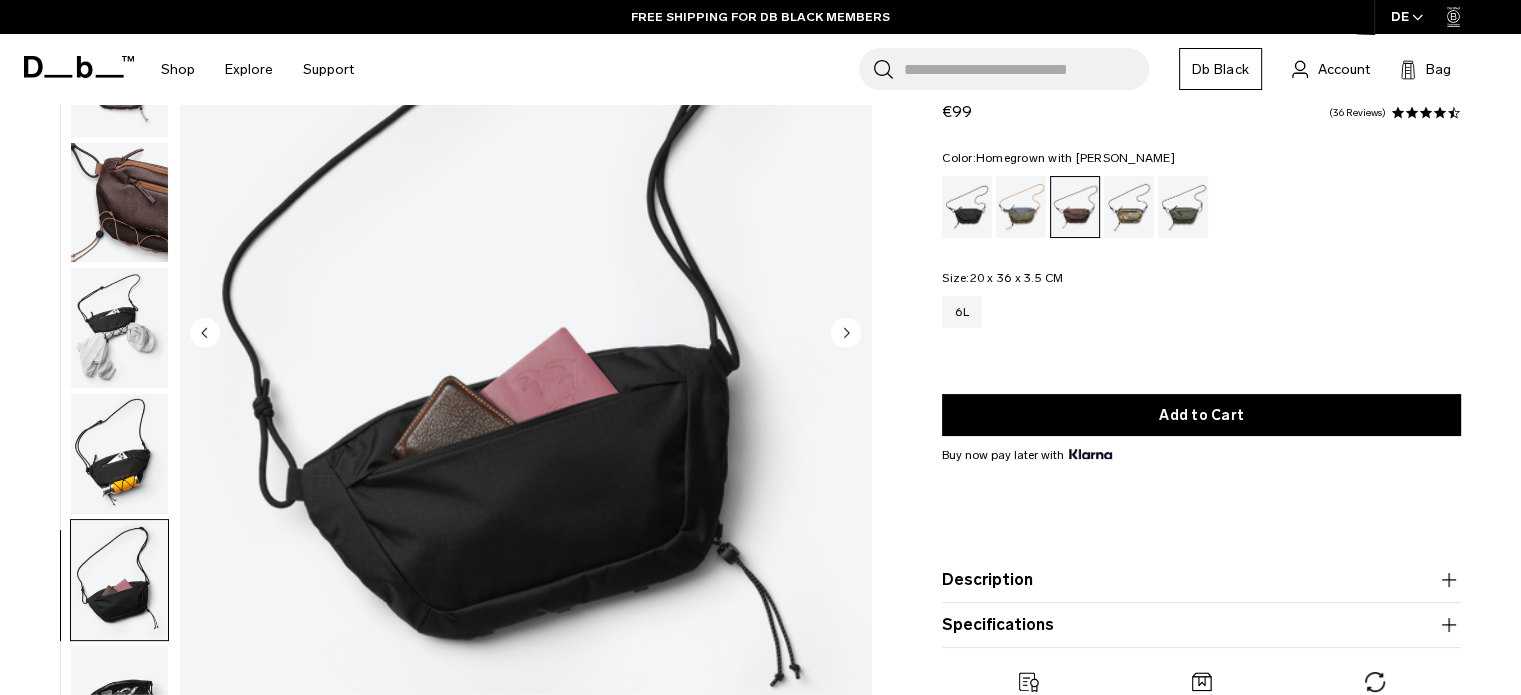 click 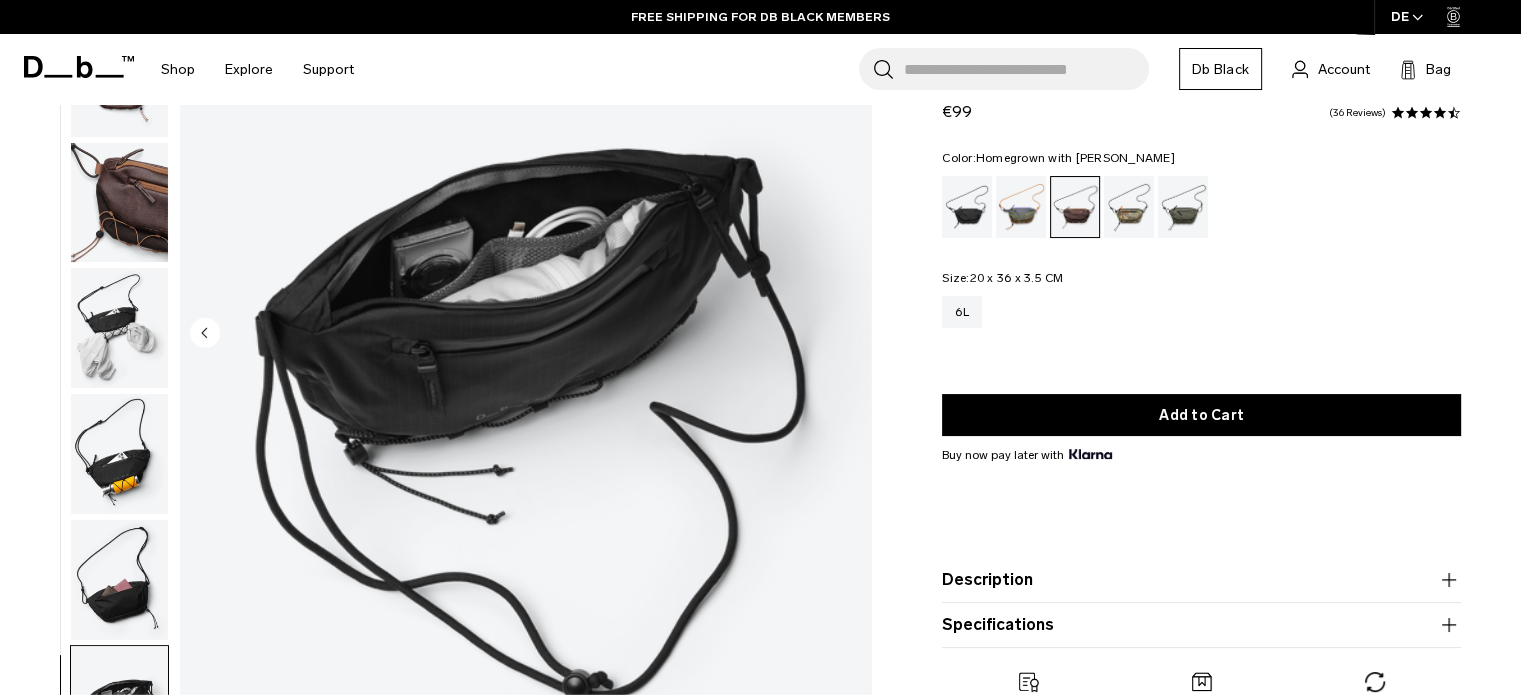 click at bounding box center (525, 334) 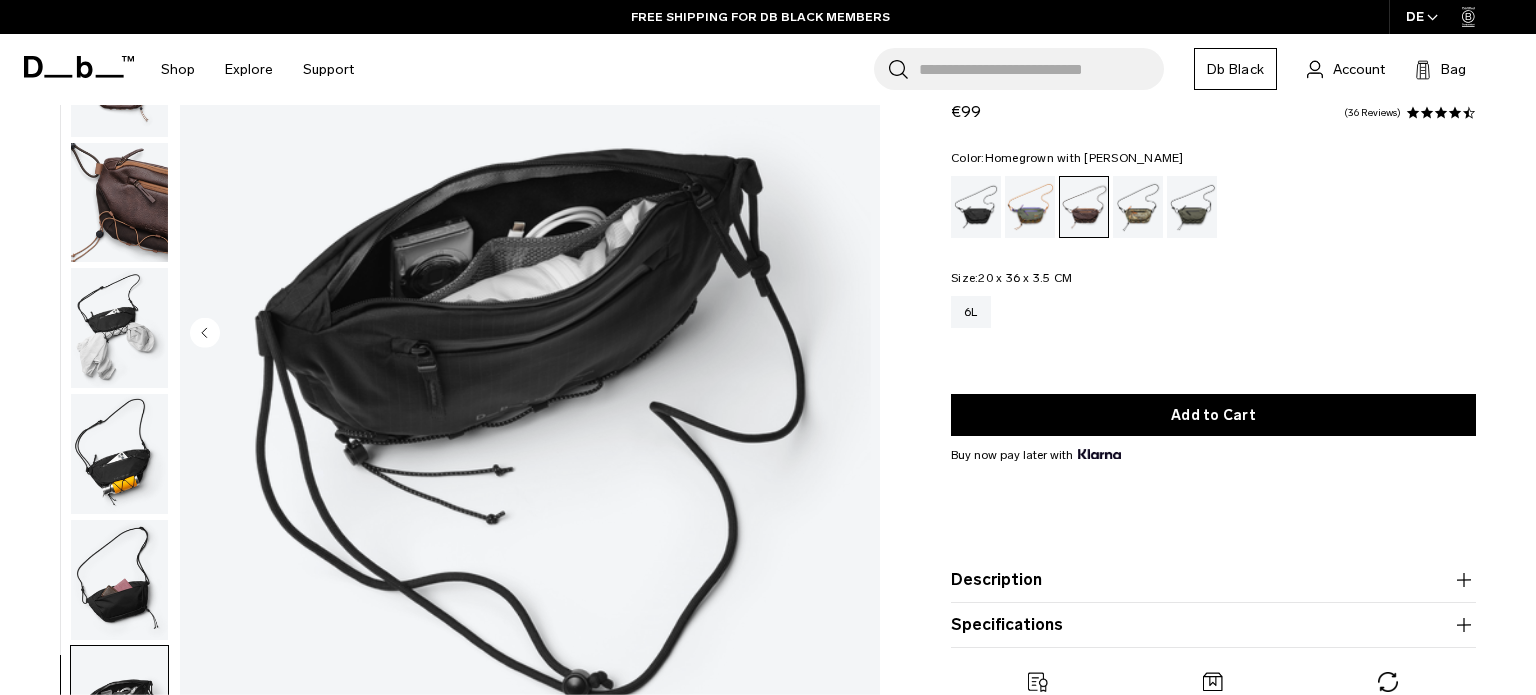 scroll, scrollTop: 3, scrollLeft: 0, axis: vertical 